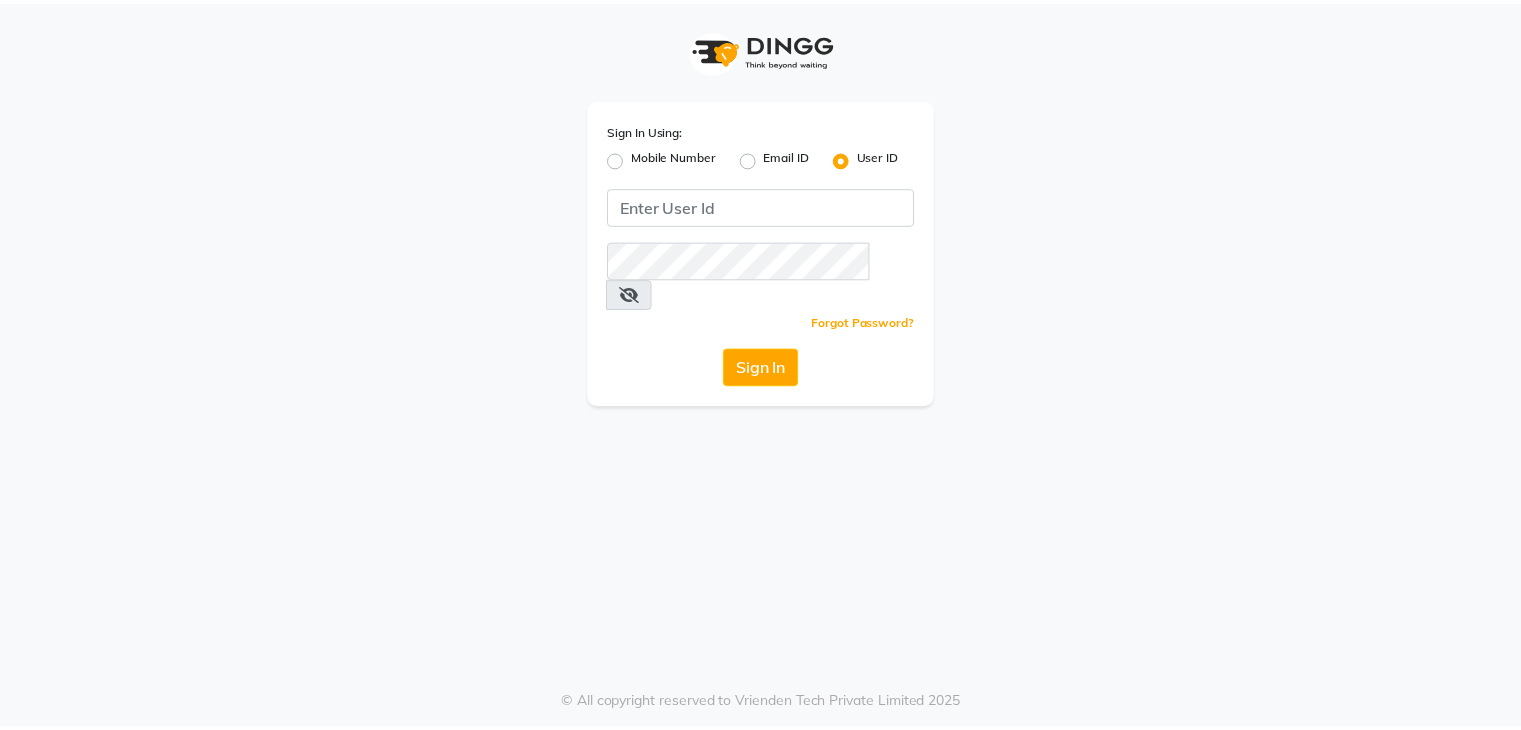 scroll, scrollTop: 0, scrollLeft: 0, axis: both 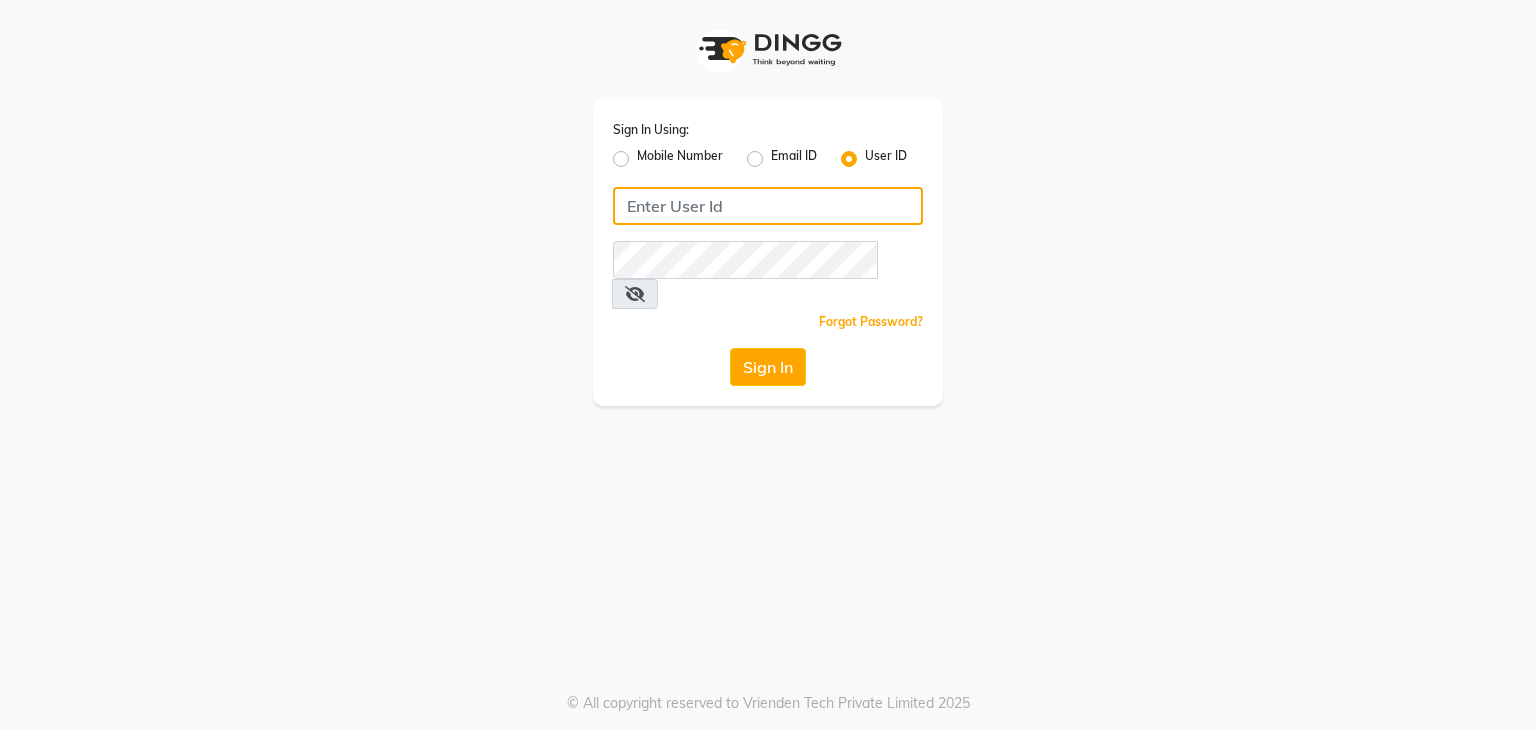 click 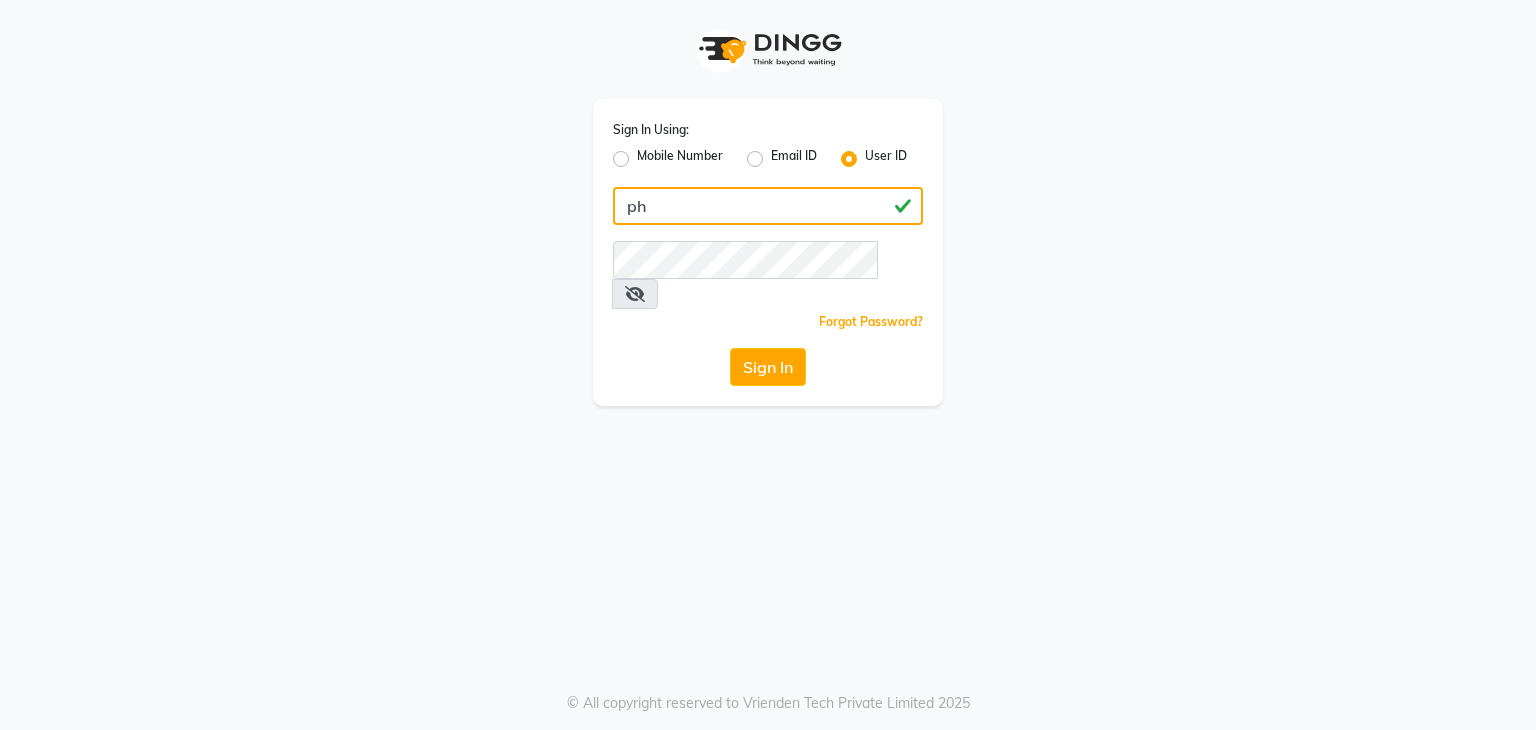 type on "ph" 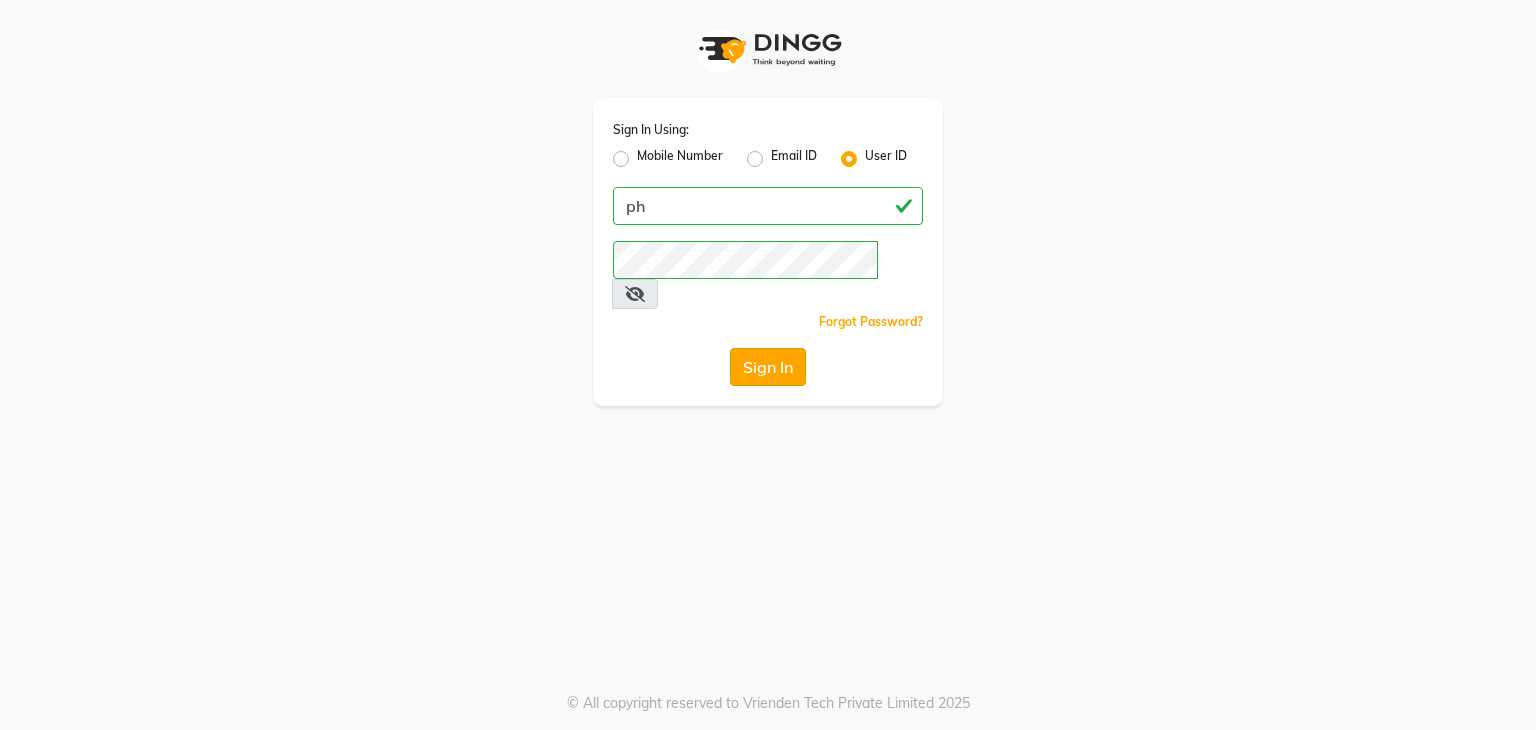 click on "Sign In" 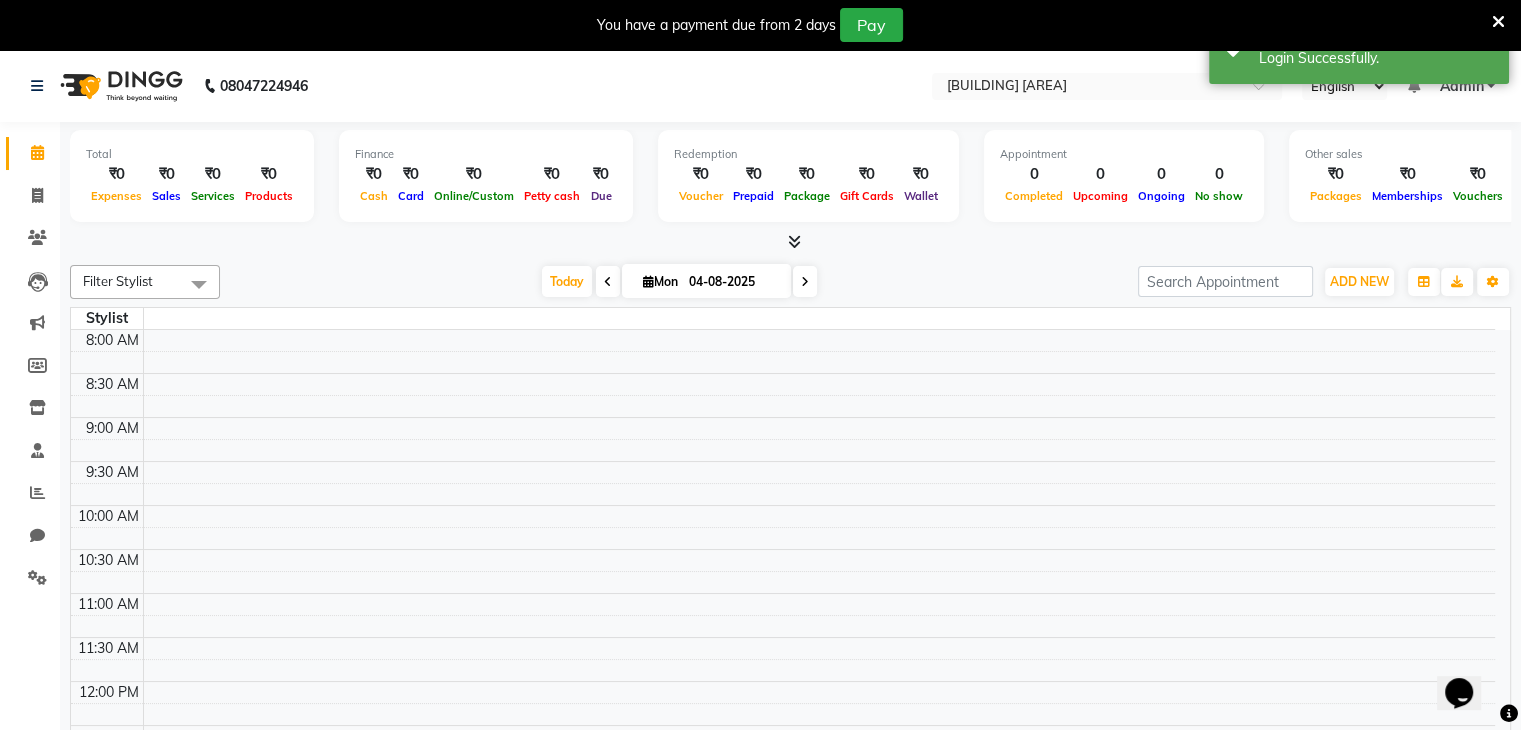 scroll, scrollTop: 0, scrollLeft: 0, axis: both 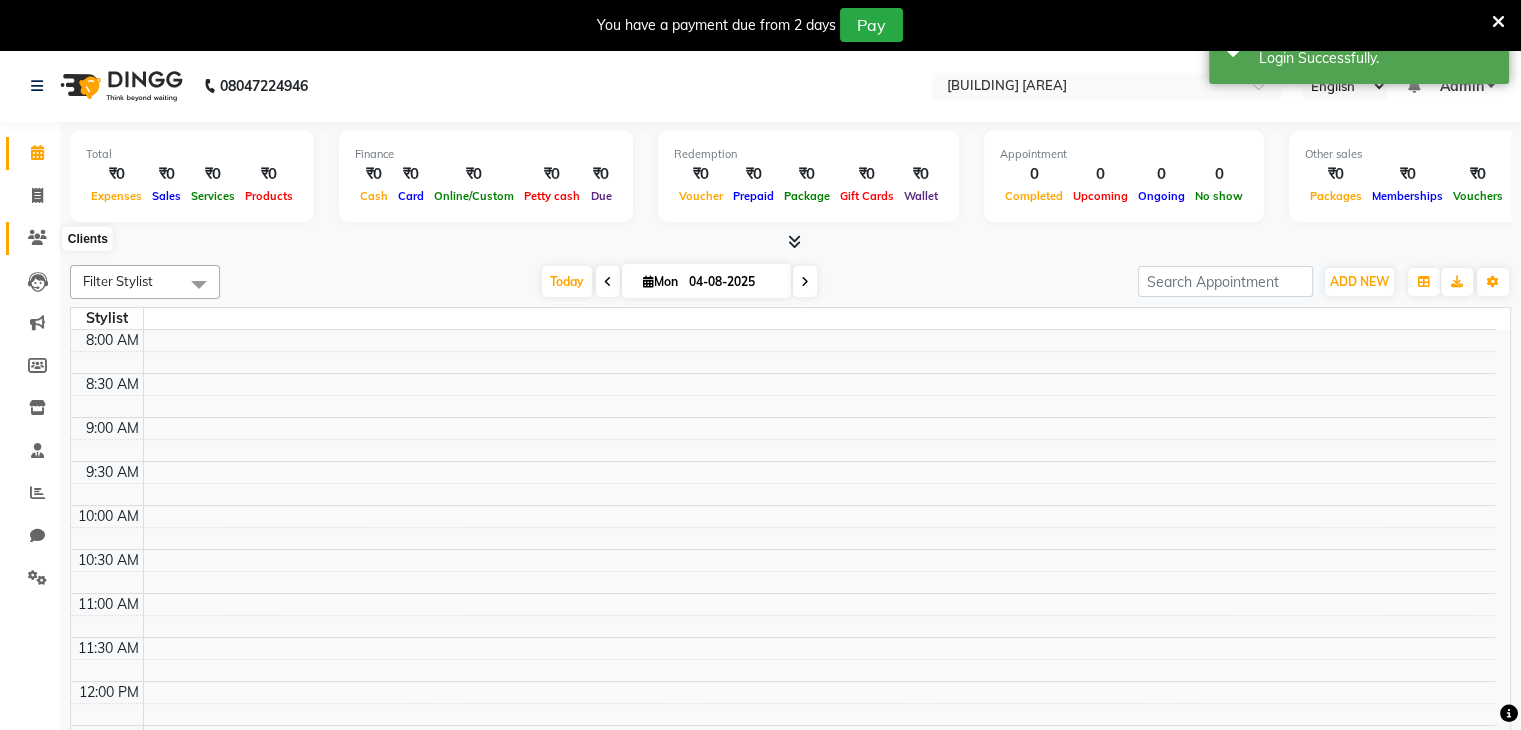 click 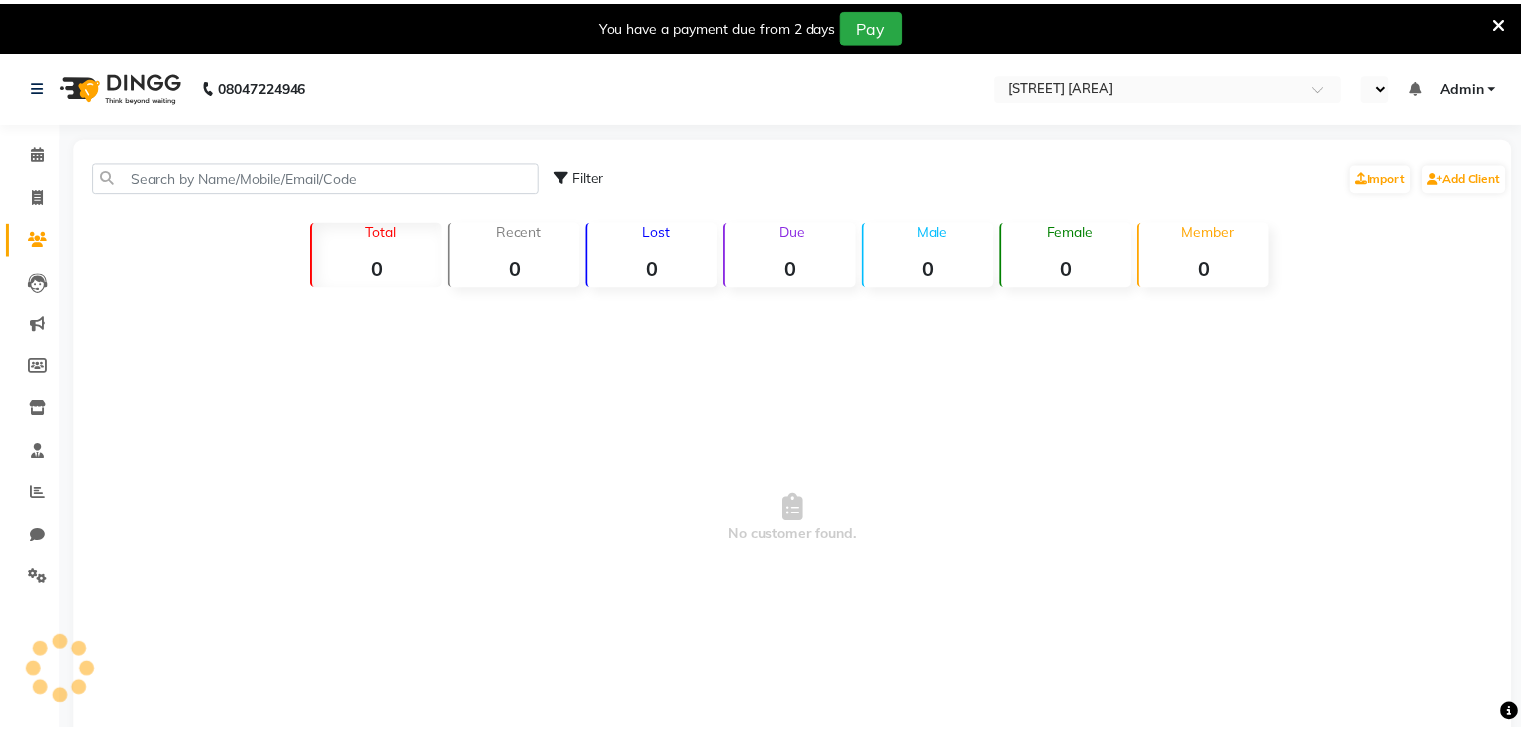 scroll, scrollTop: 0, scrollLeft: 0, axis: both 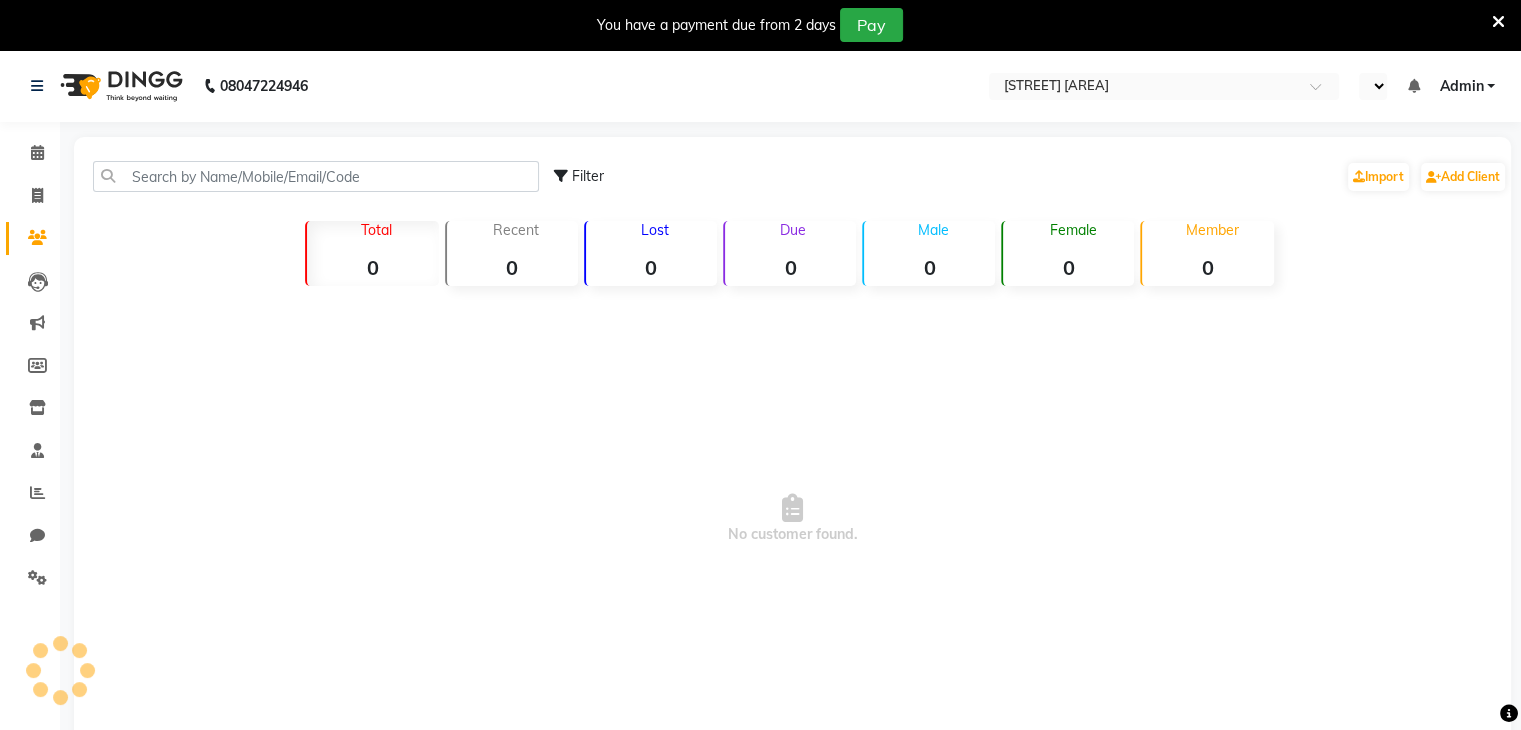 select on "en" 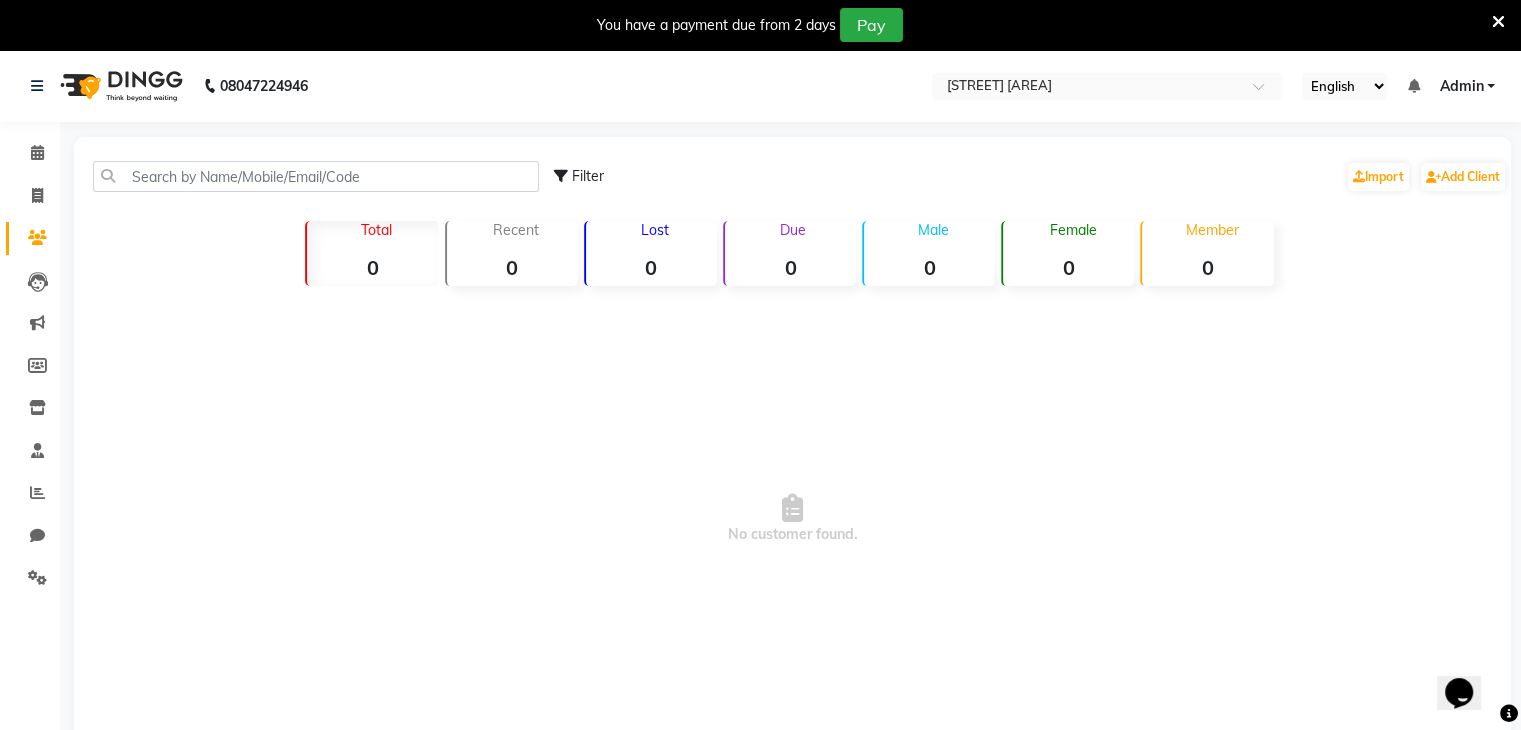 scroll, scrollTop: 0, scrollLeft: 0, axis: both 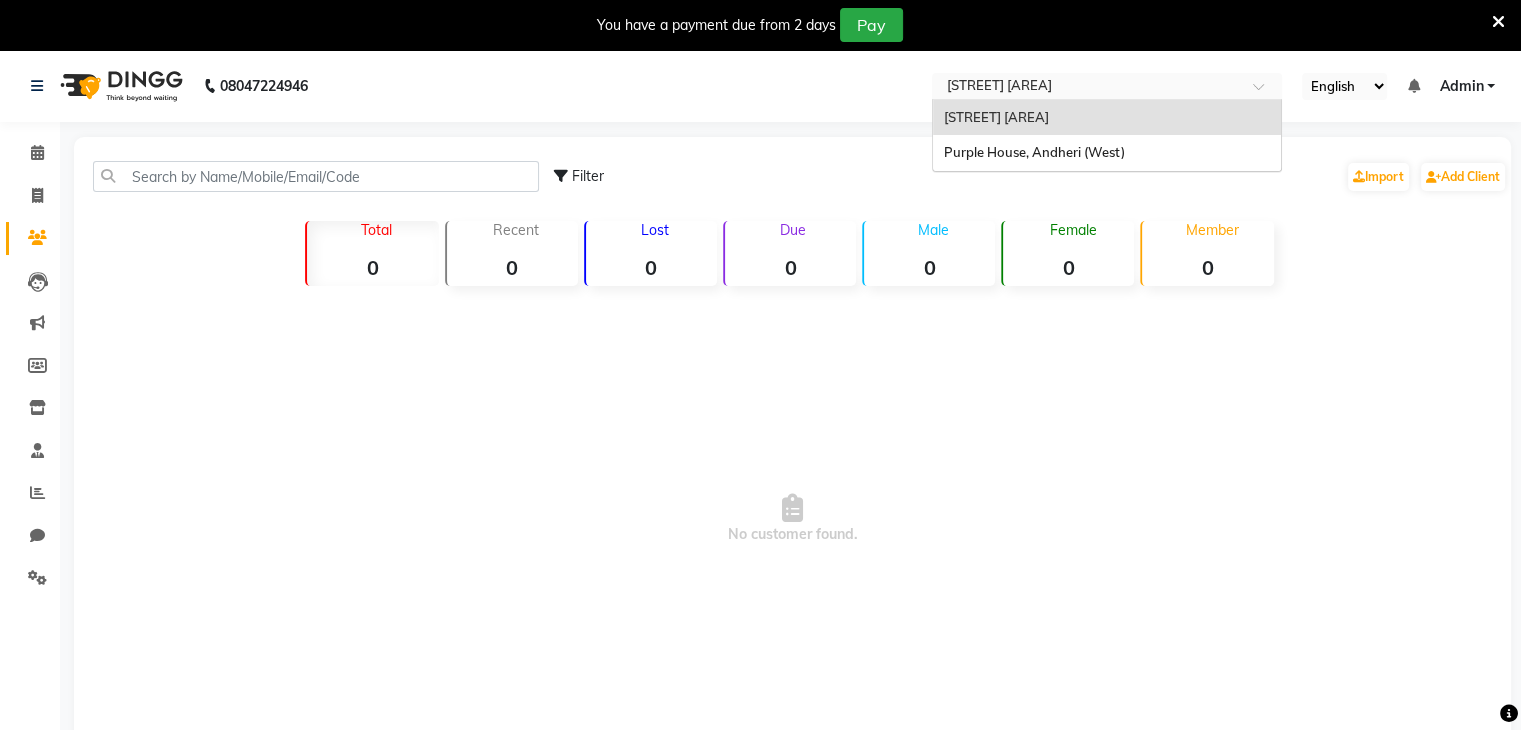 click at bounding box center [1107, 88] 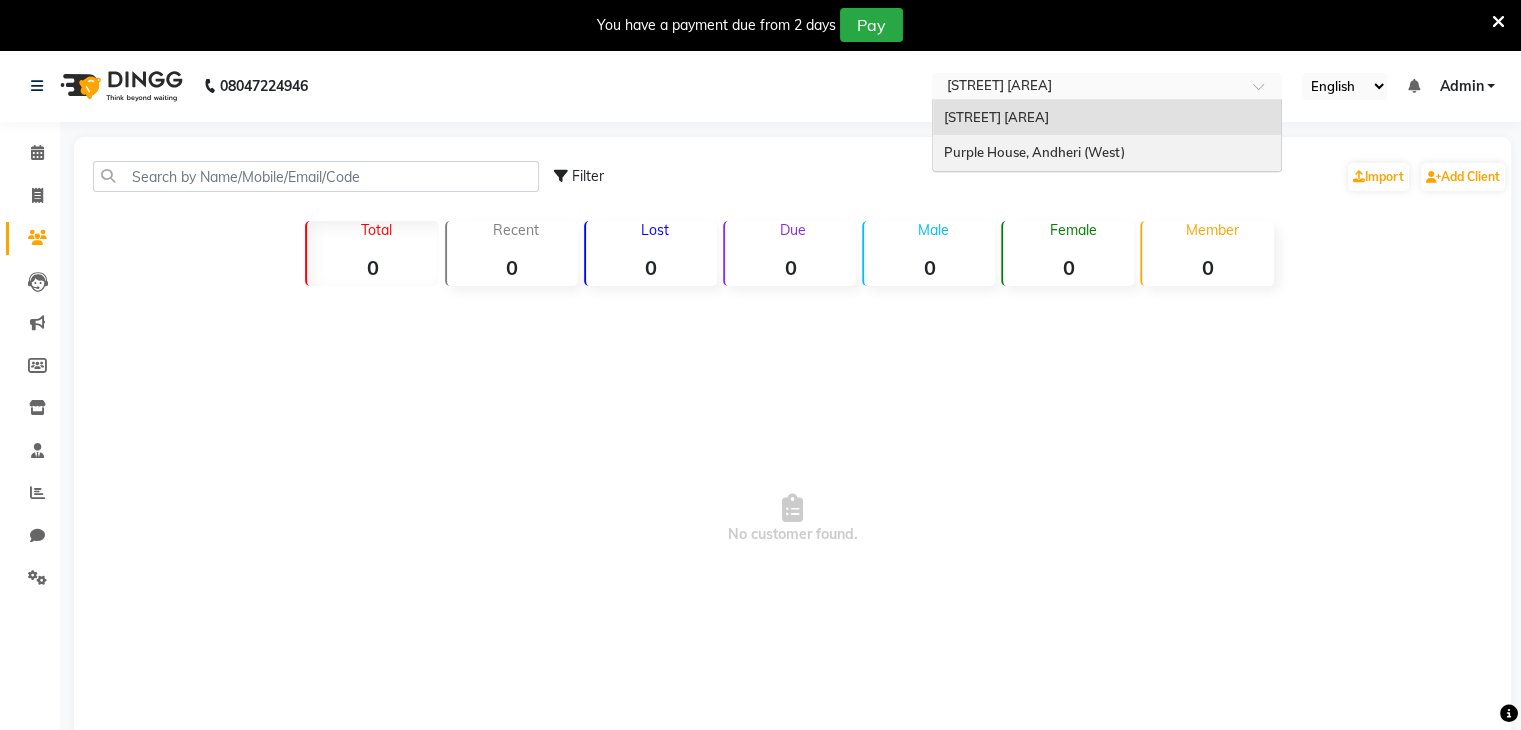 click on "Purple House, Andheri (West)" at bounding box center (1107, 153) 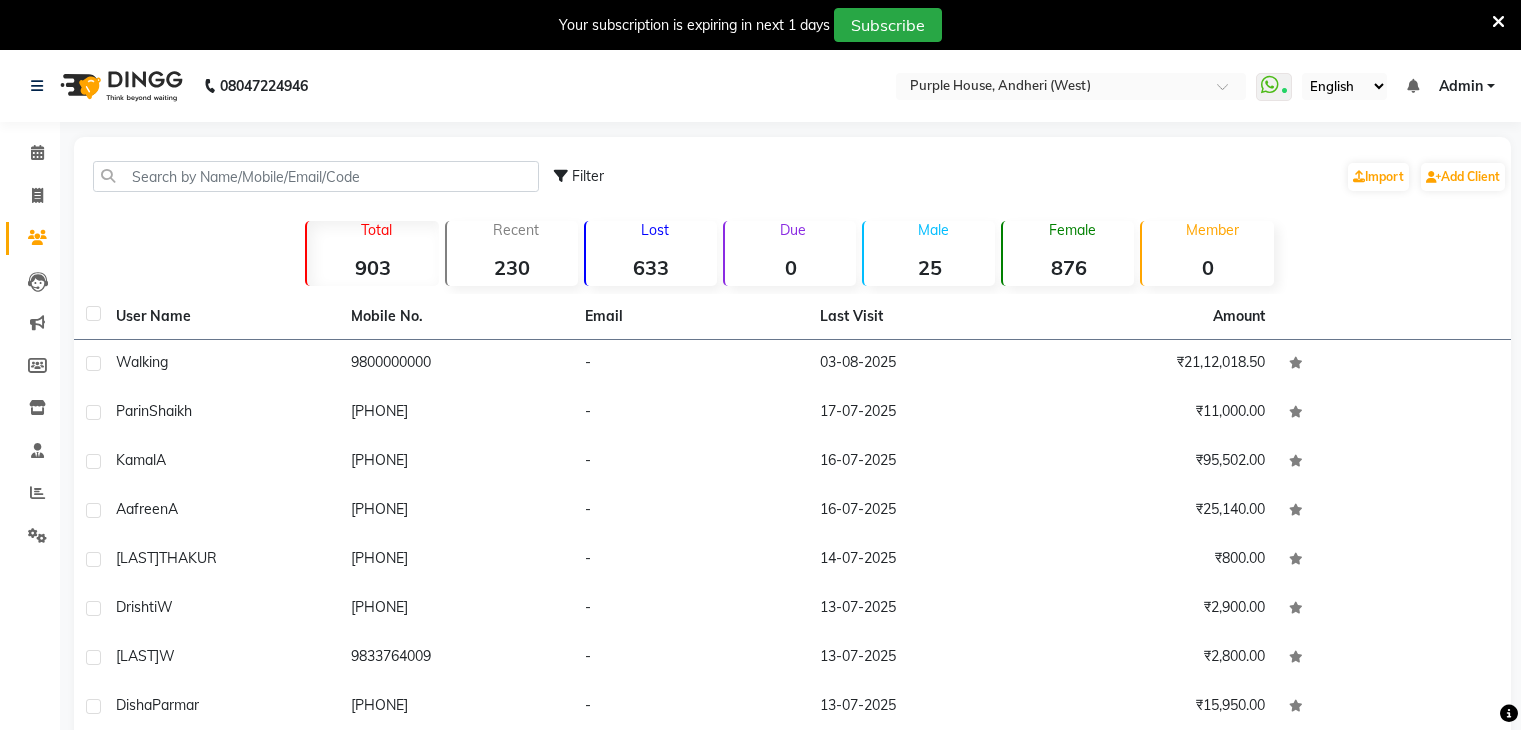 scroll, scrollTop: 0, scrollLeft: 0, axis: both 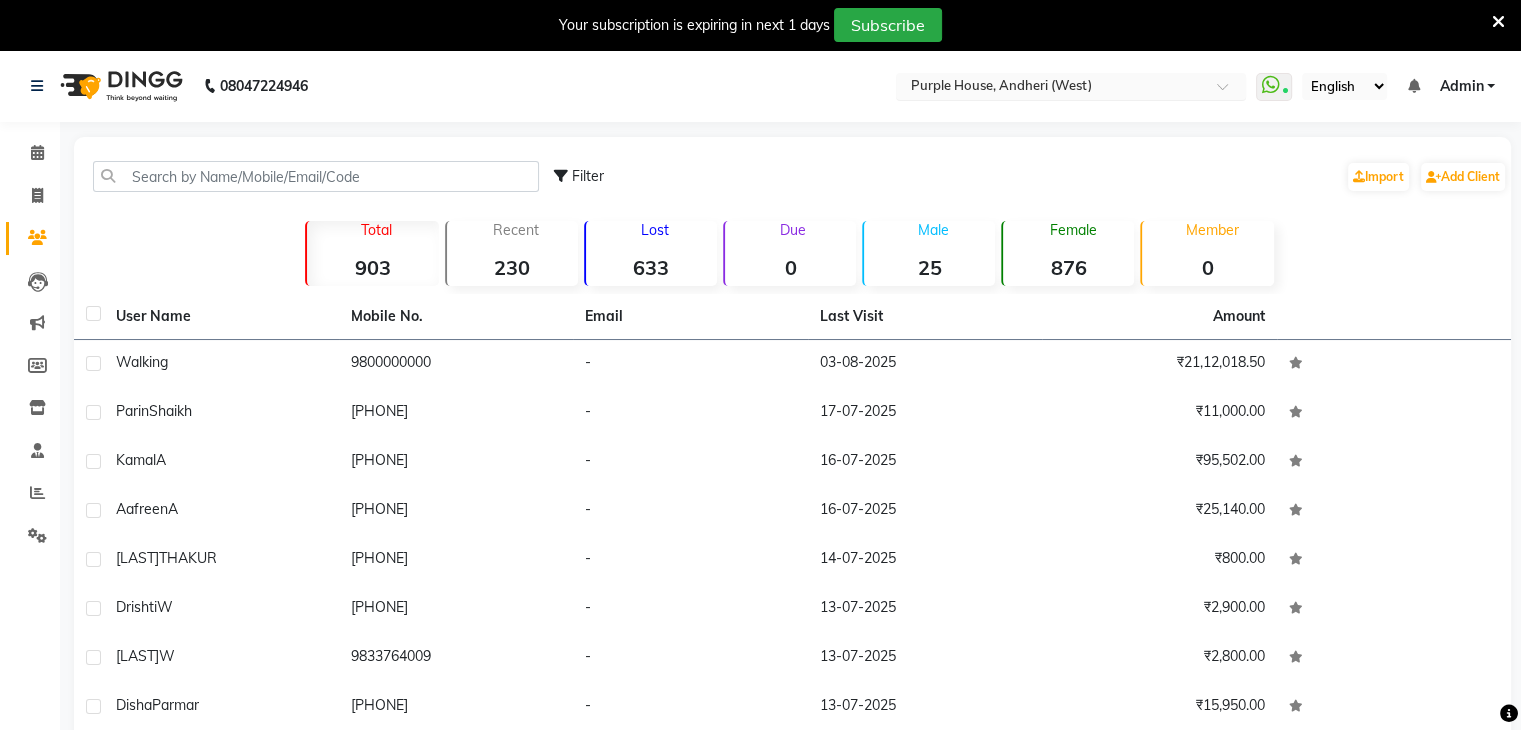 click at bounding box center [1051, 88] 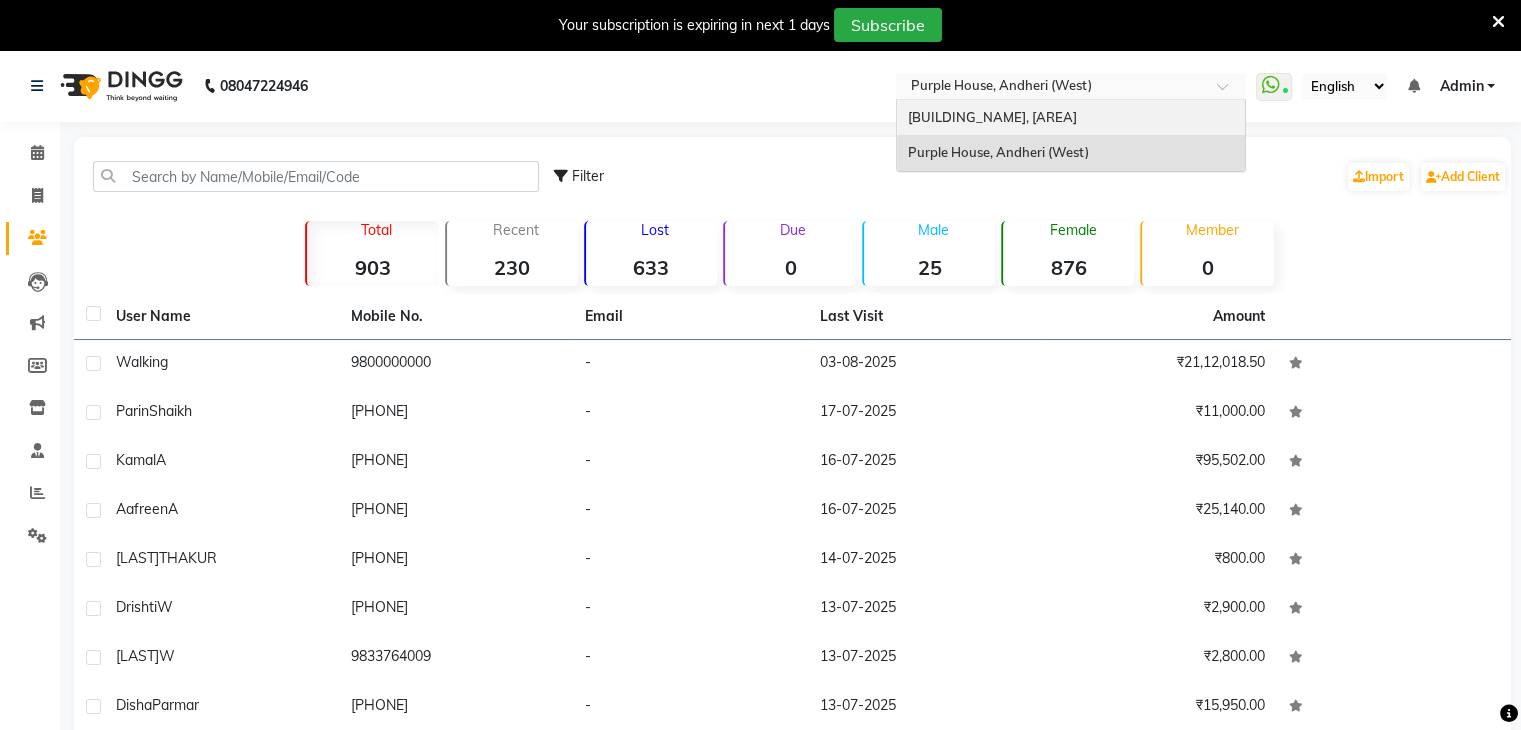 click on "Purple House, [MARKET]" at bounding box center (1071, 118) 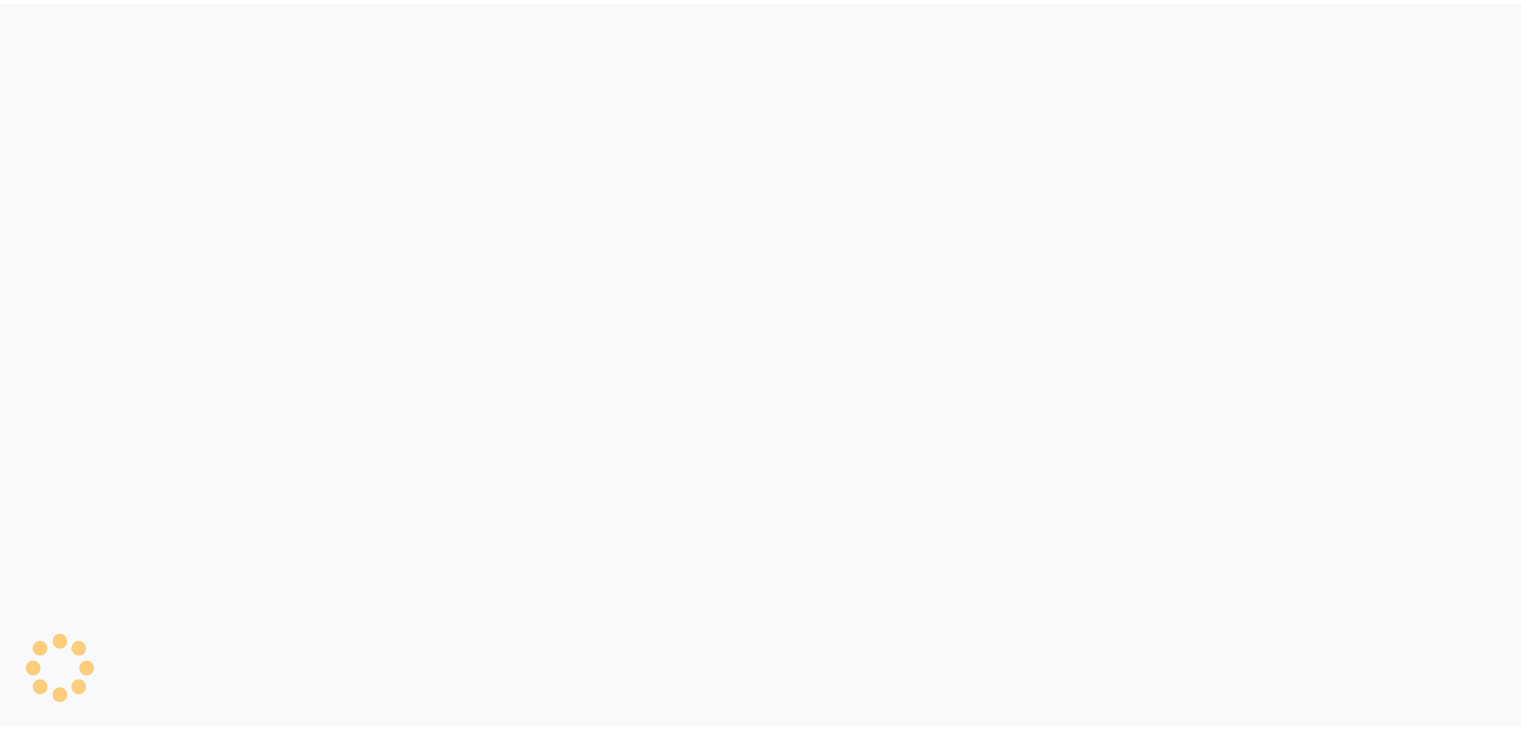 scroll, scrollTop: 0, scrollLeft: 0, axis: both 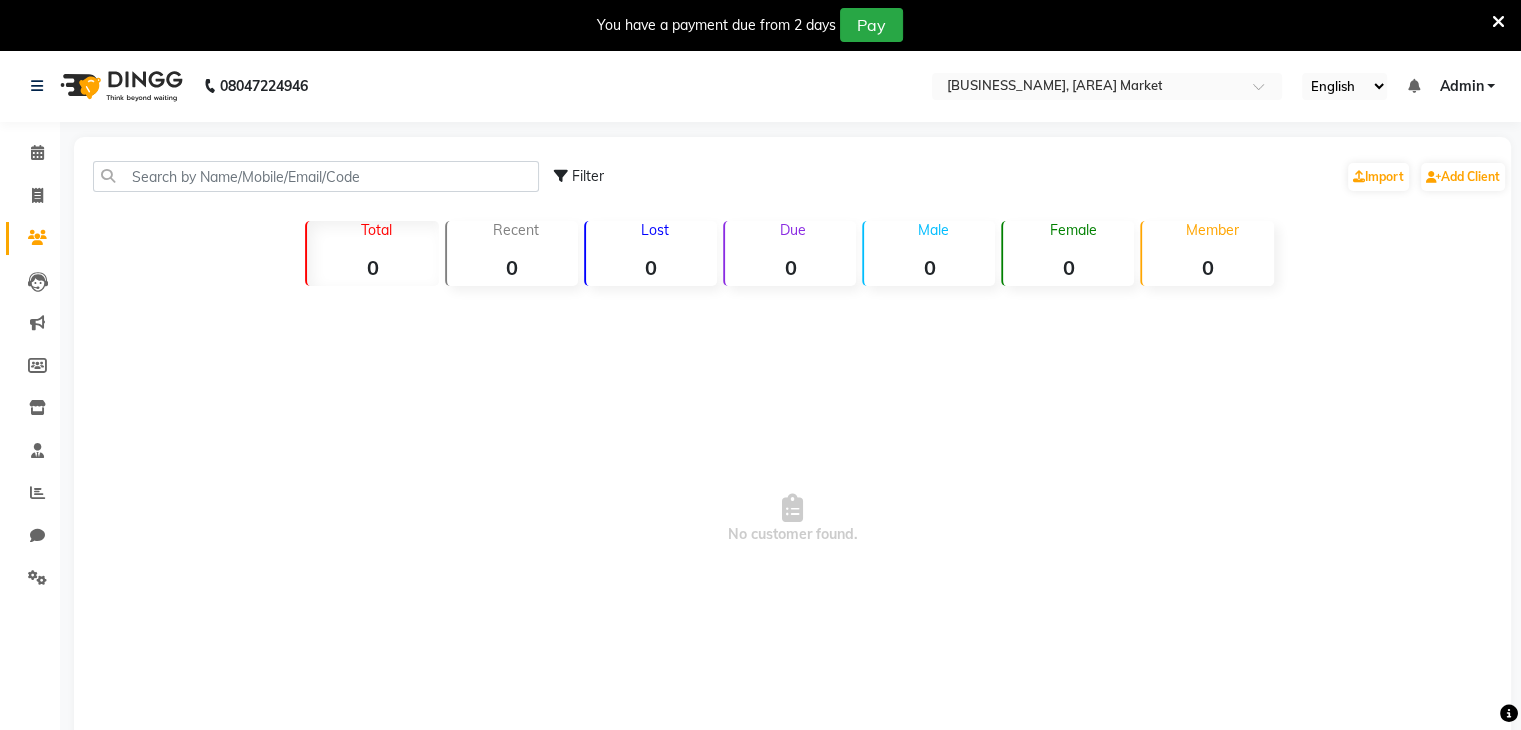 click on "You have a payment due from 2 days   Pay" at bounding box center [760, 25] 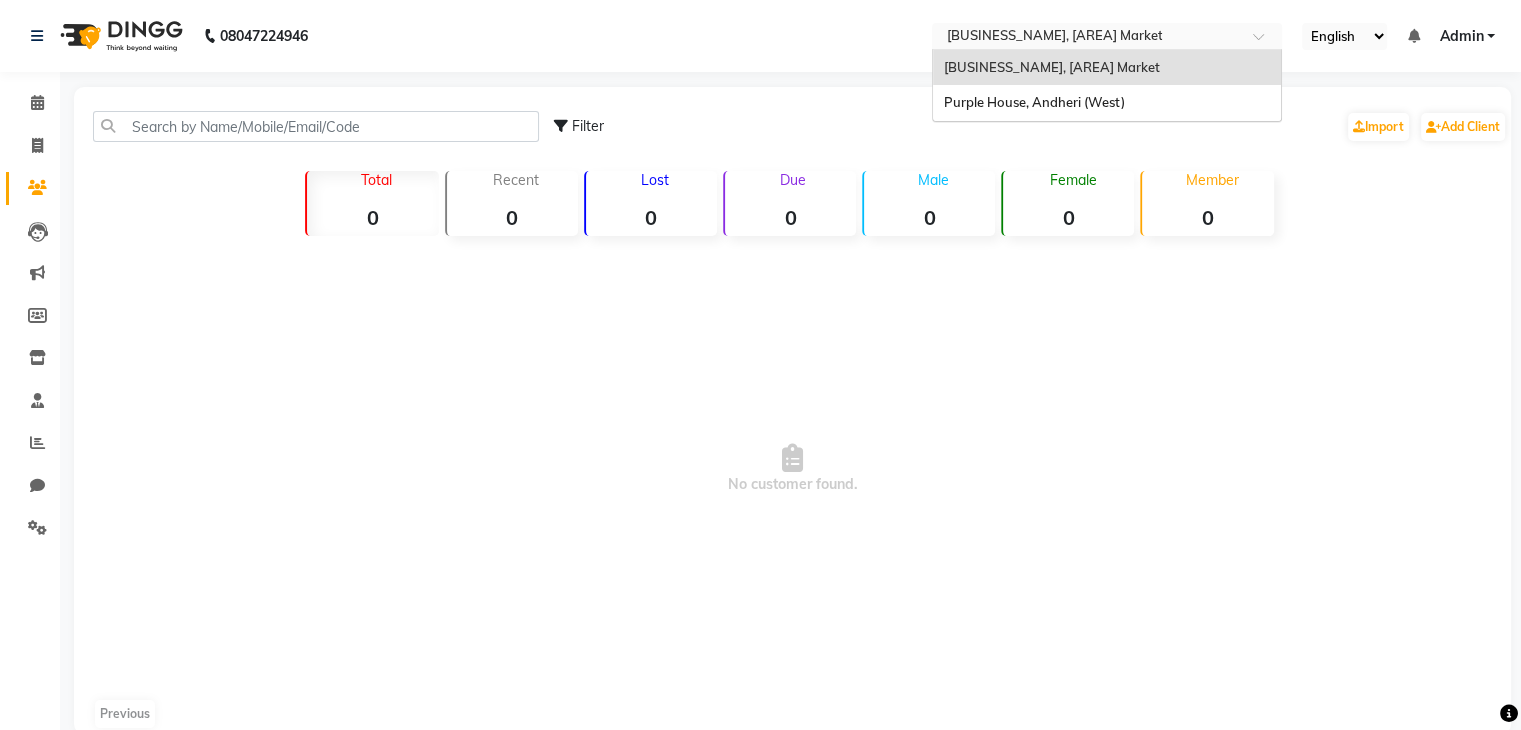 click at bounding box center [1087, 38] 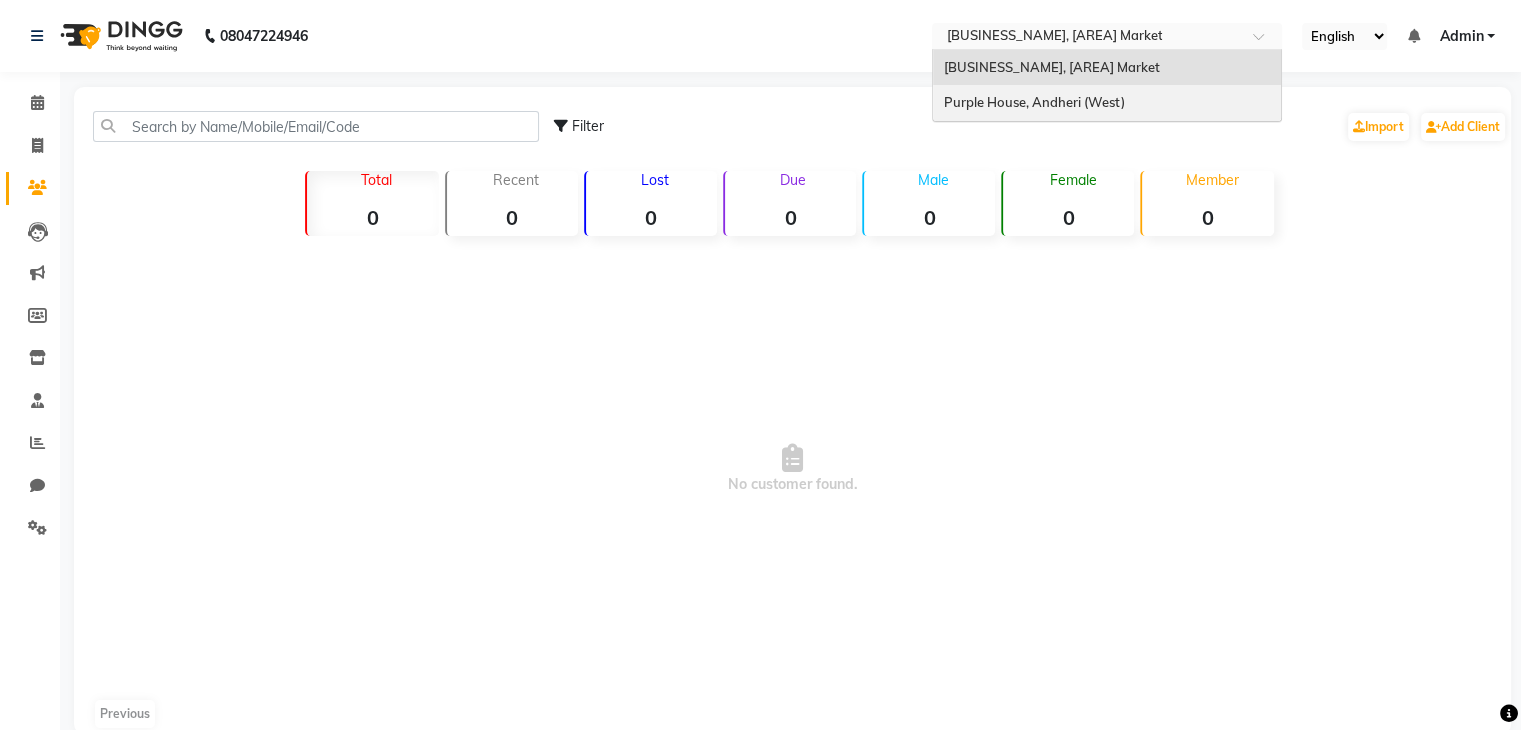 click on "Purple House, Andheri (West)" at bounding box center (1033, 102) 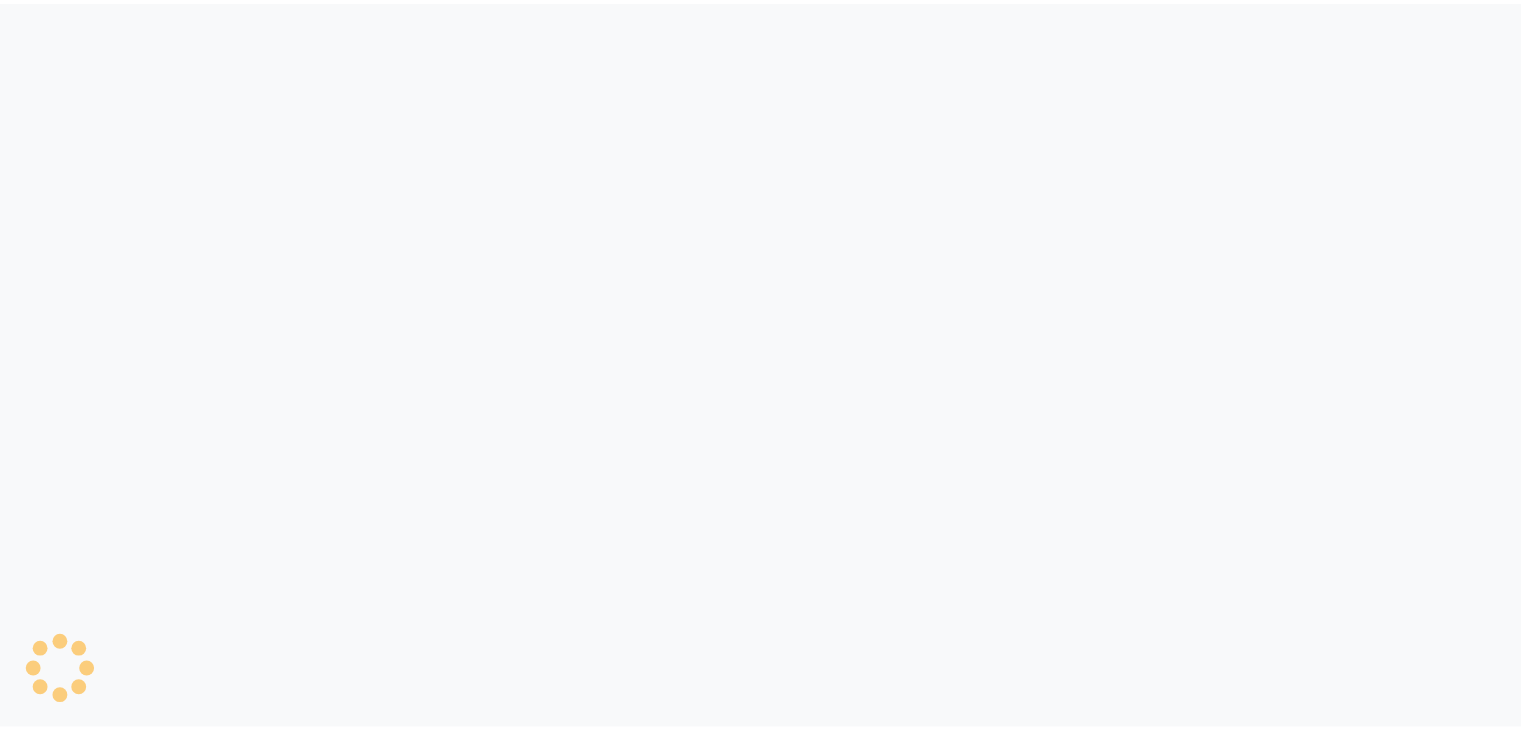 scroll, scrollTop: 0, scrollLeft: 0, axis: both 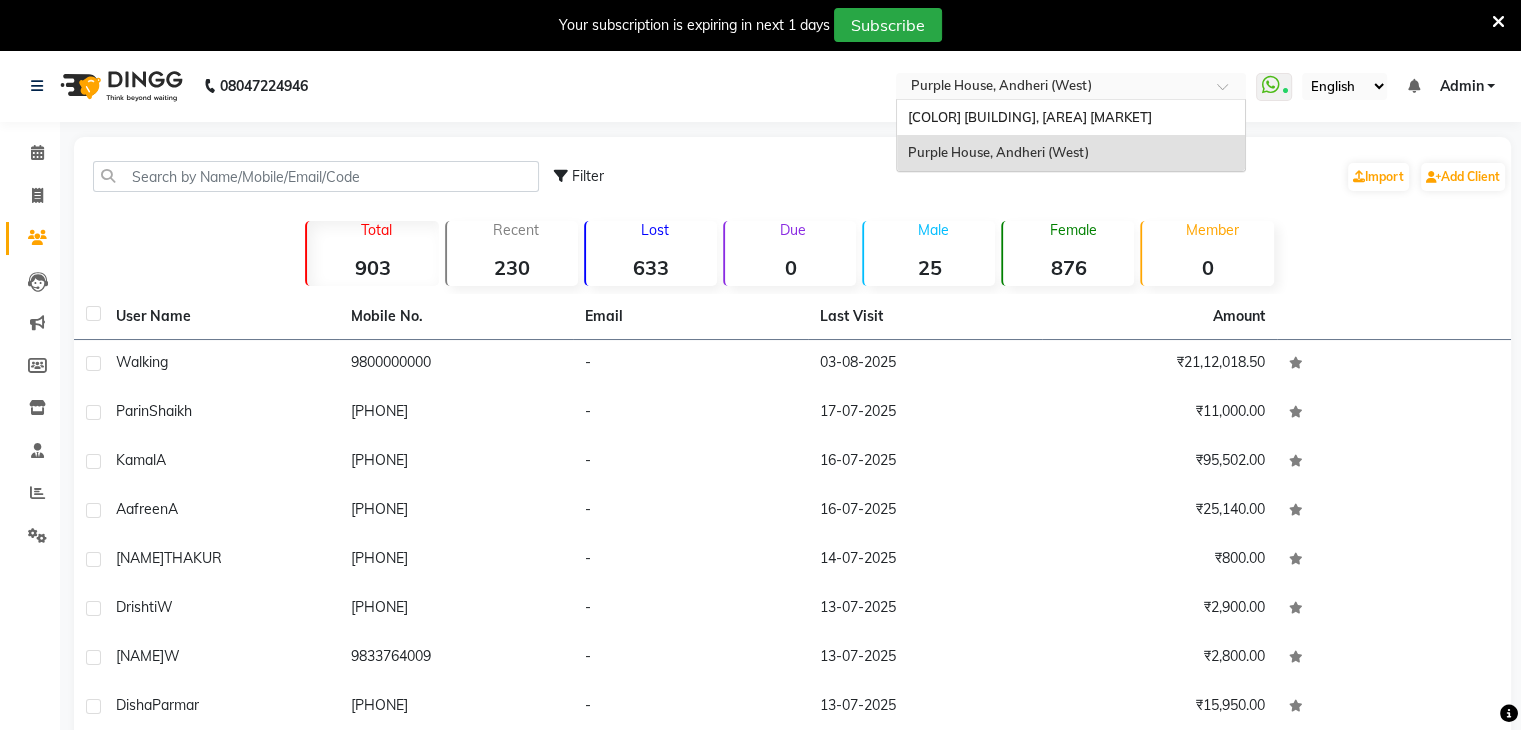 click at bounding box center [1051, 88] 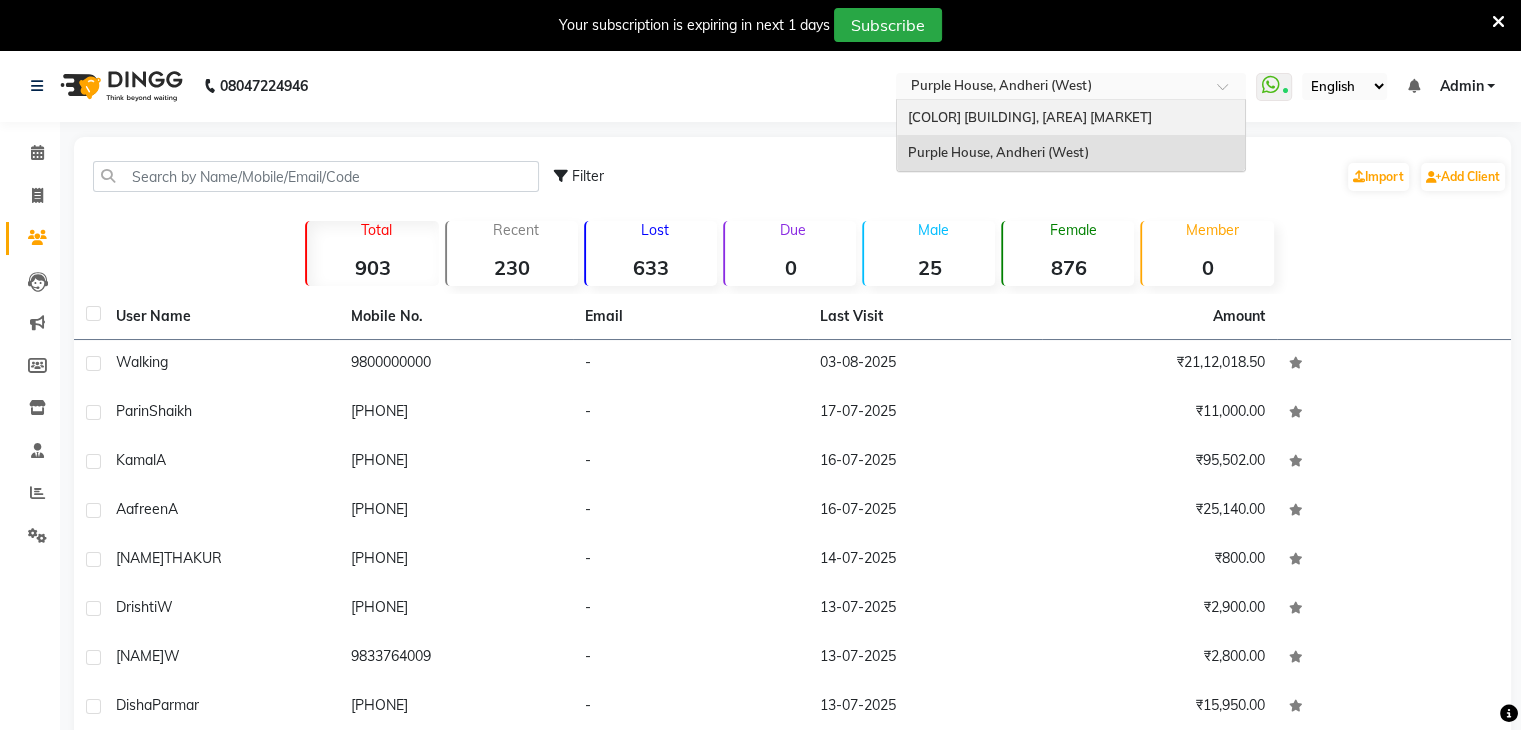 click on "Purple House, [MARKET]" at bounding box center (1029, 117) 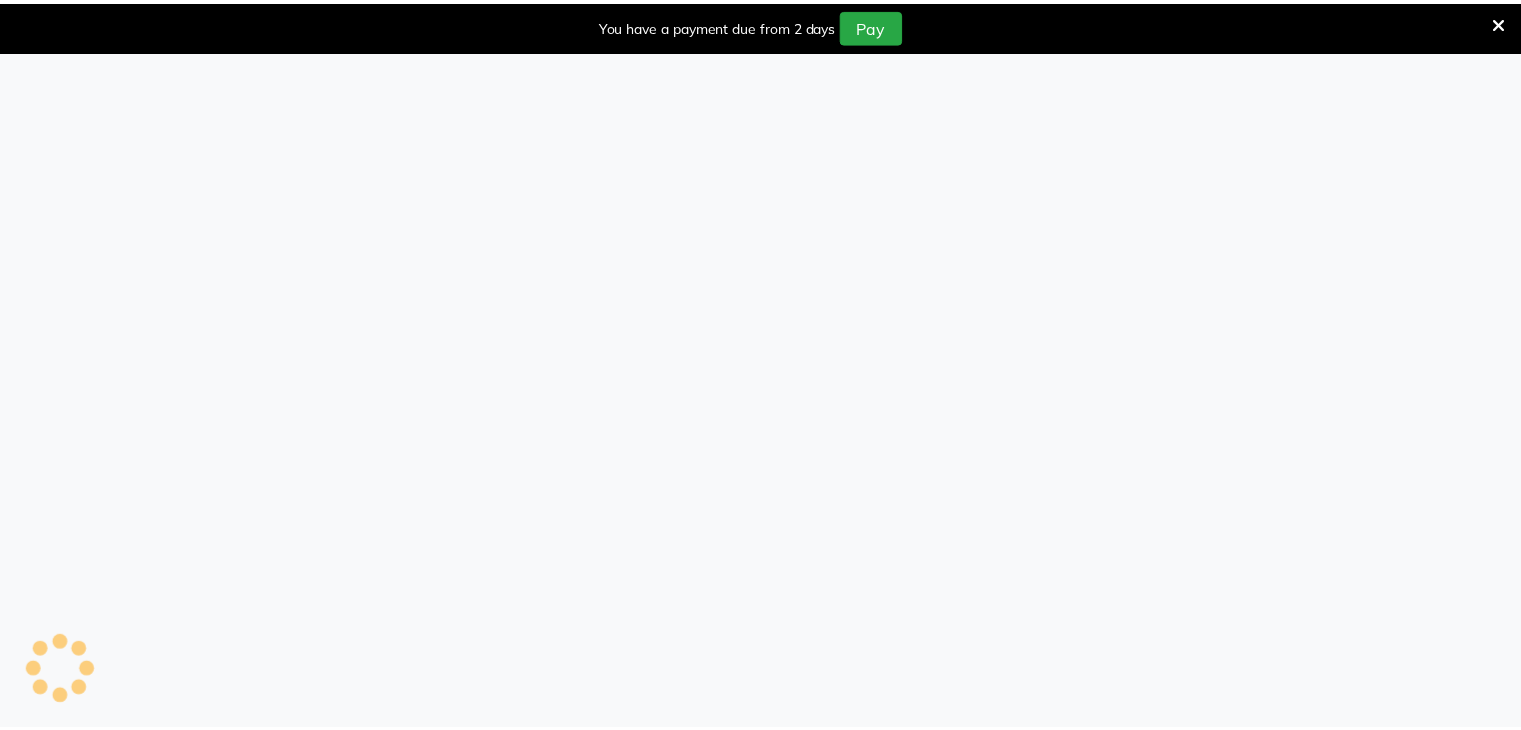 scroll, scrollTop: 0, scrollLeft: 0, axis: both 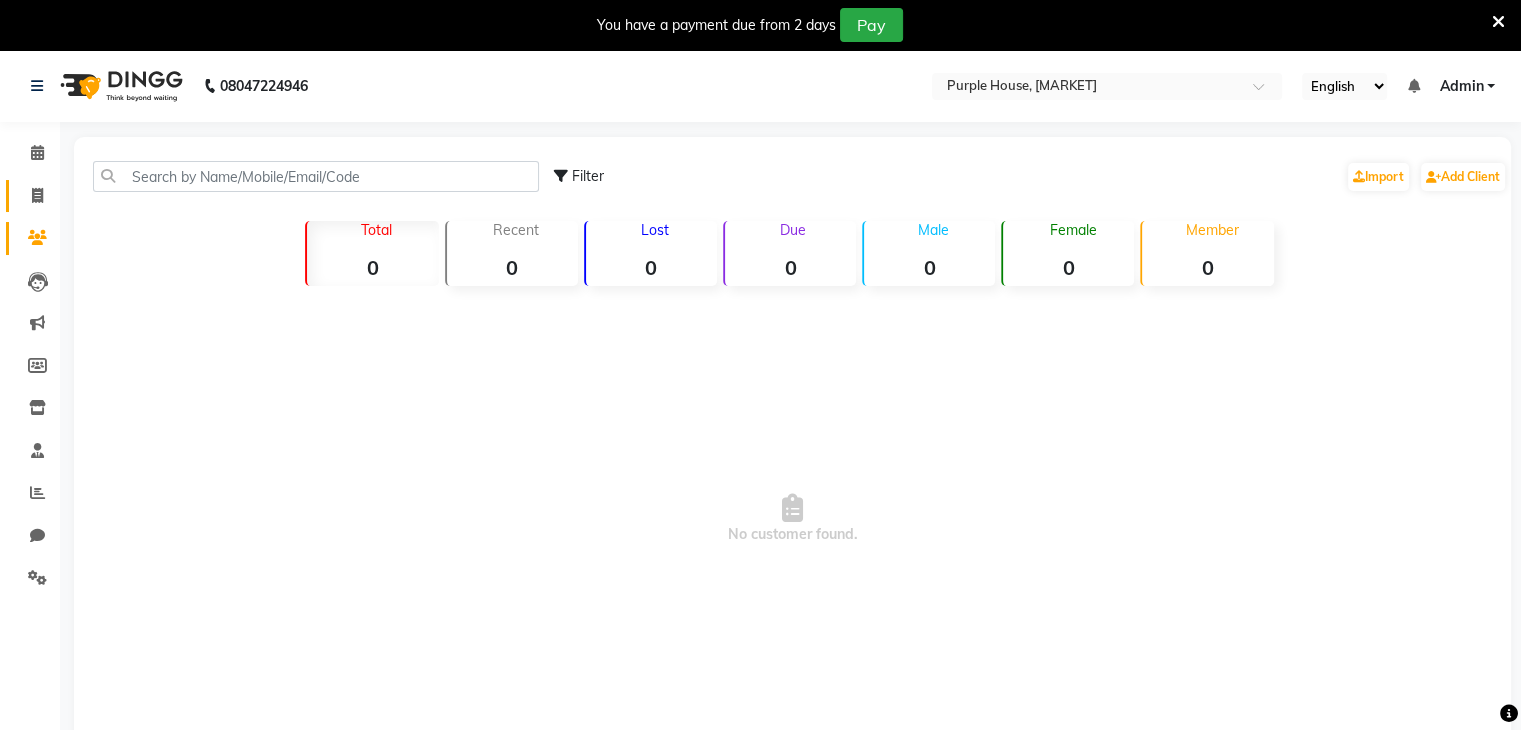 click on "Invoice" 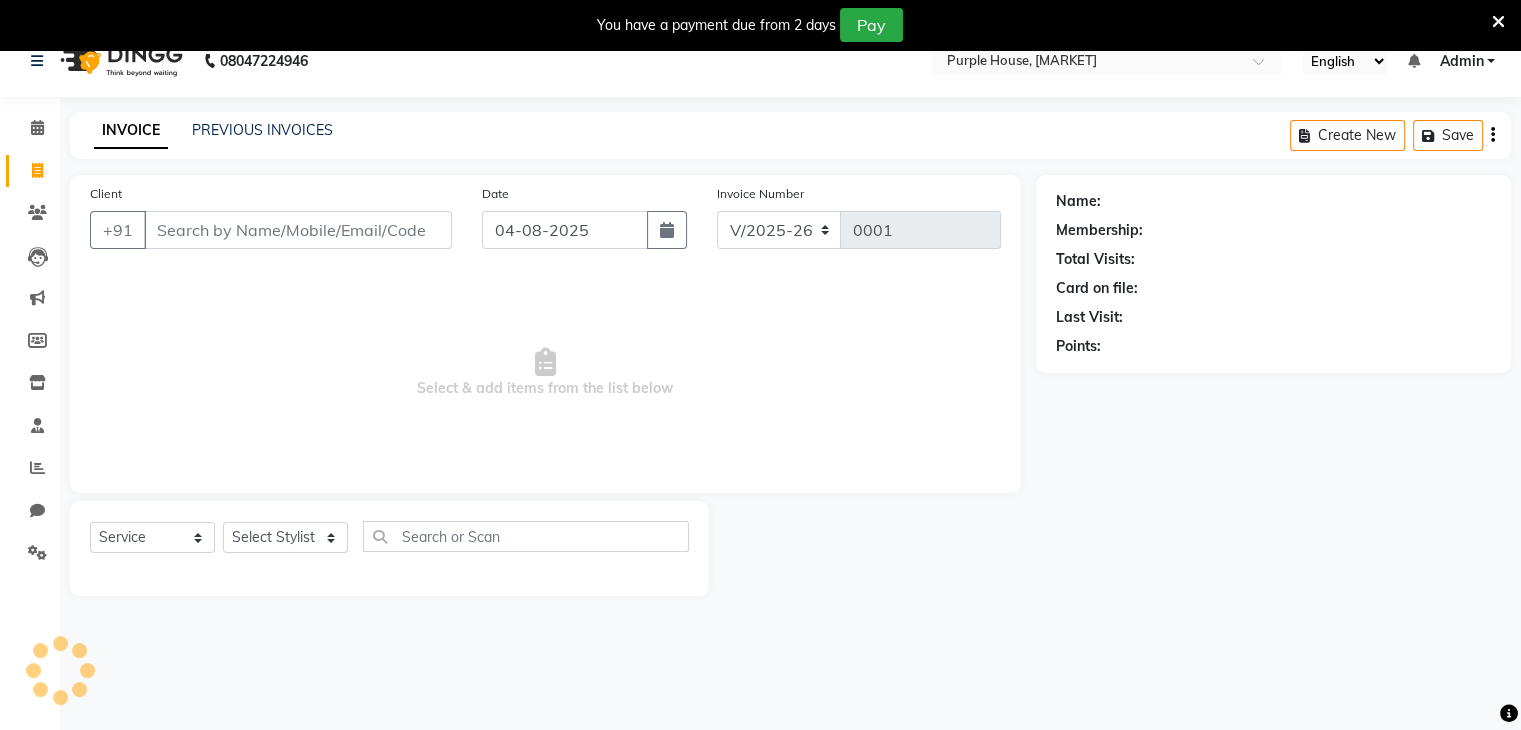 scroll, scrollTop: 50, scrollLeft: 0, axis: vertical 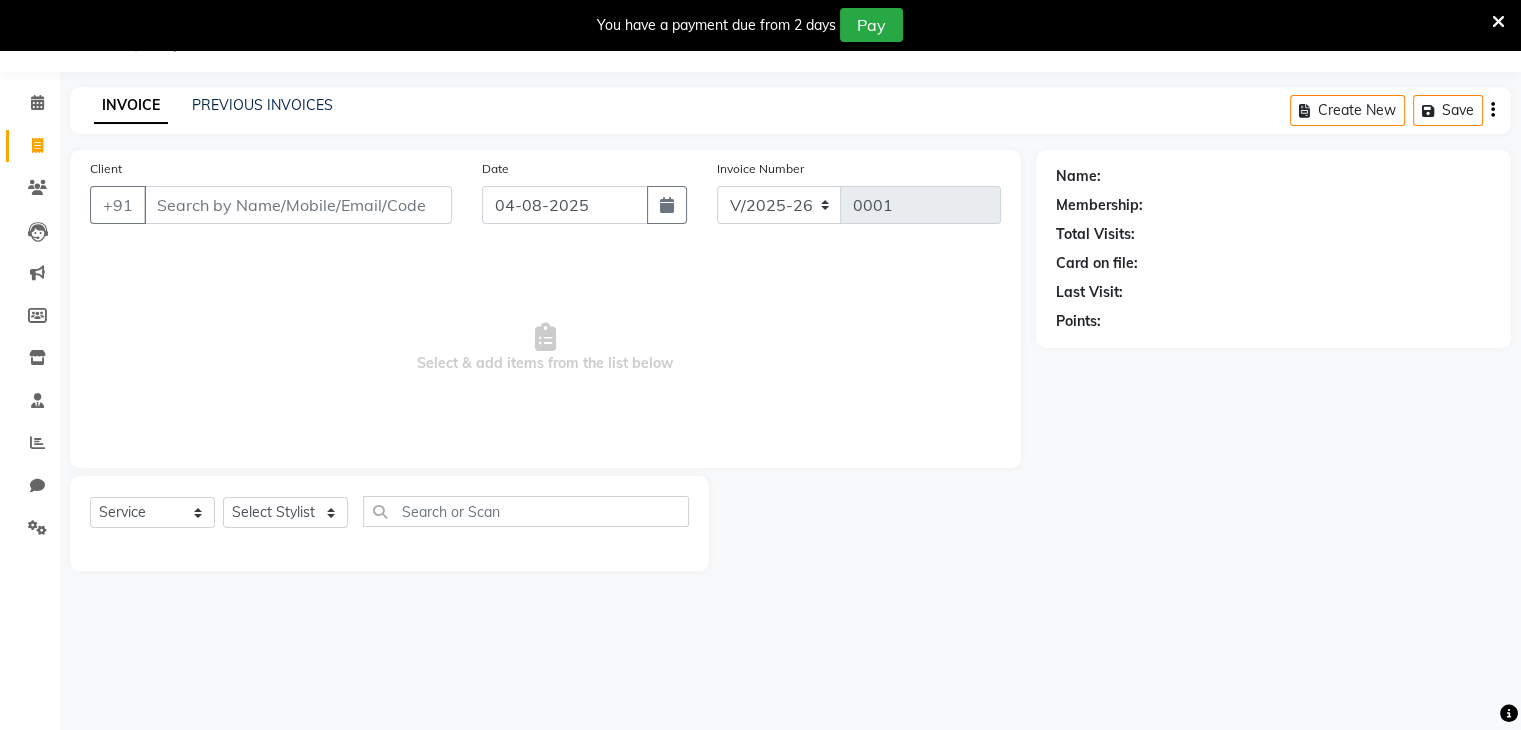click at bounding box center (1498, 22) 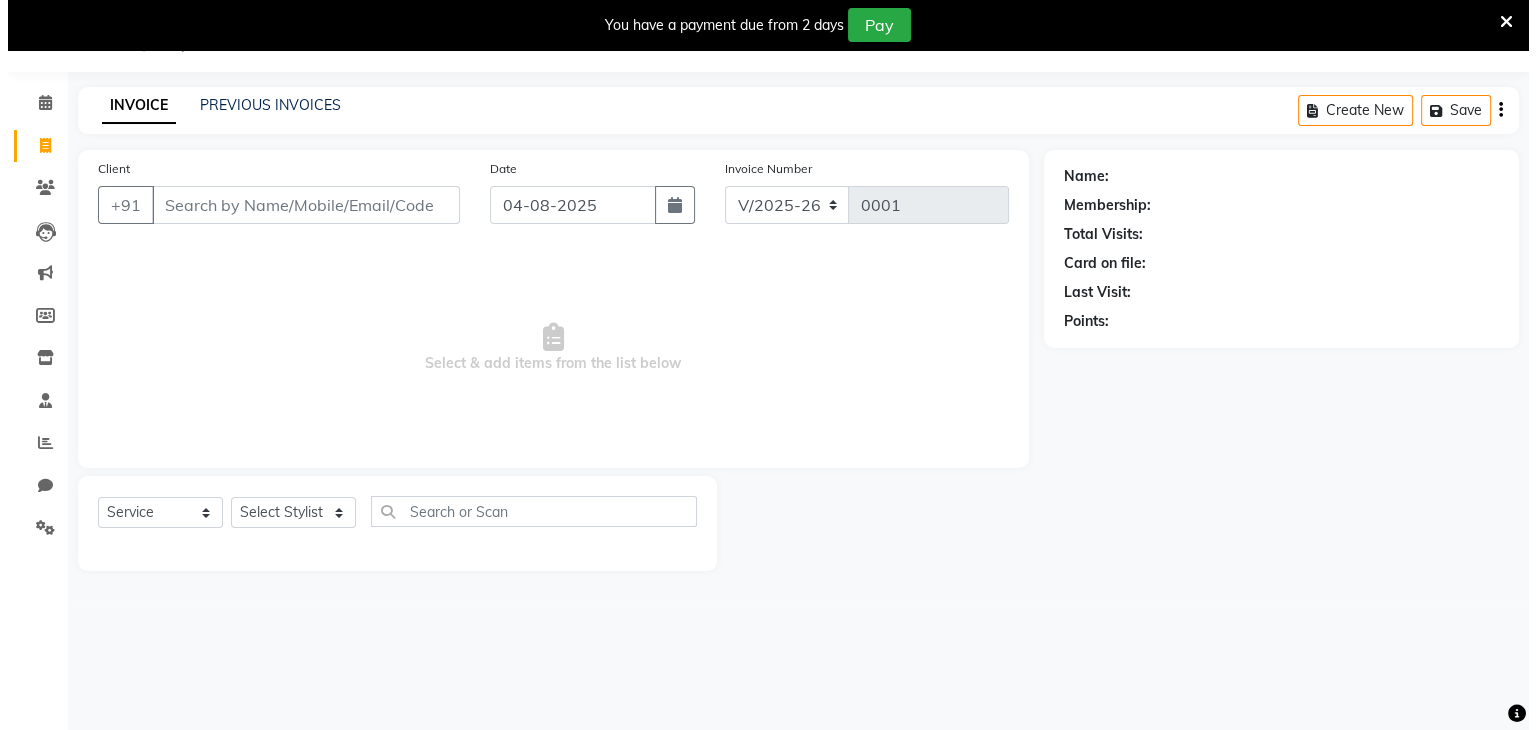 scroll, scrollTop: 0, scrollLeft: 0, axis: both 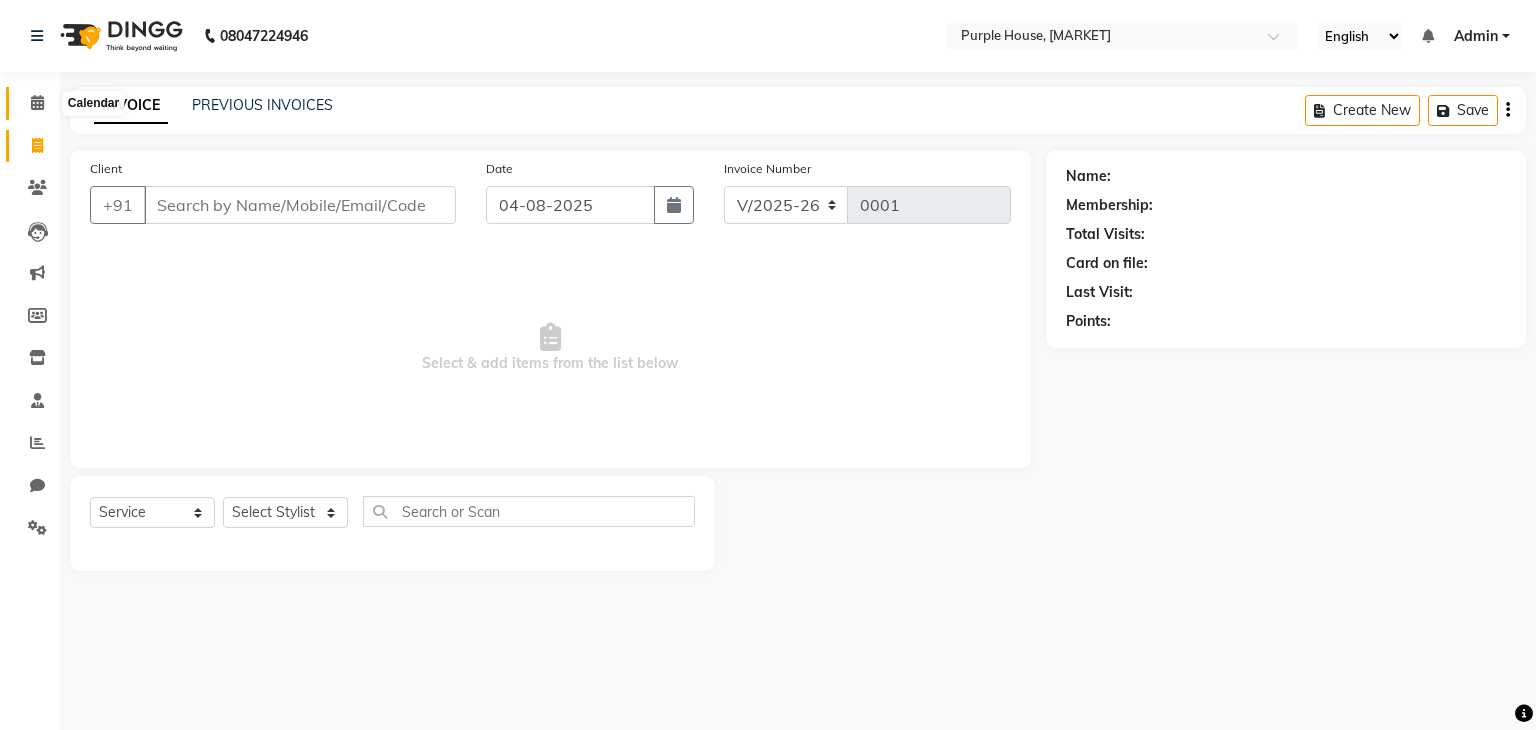 click 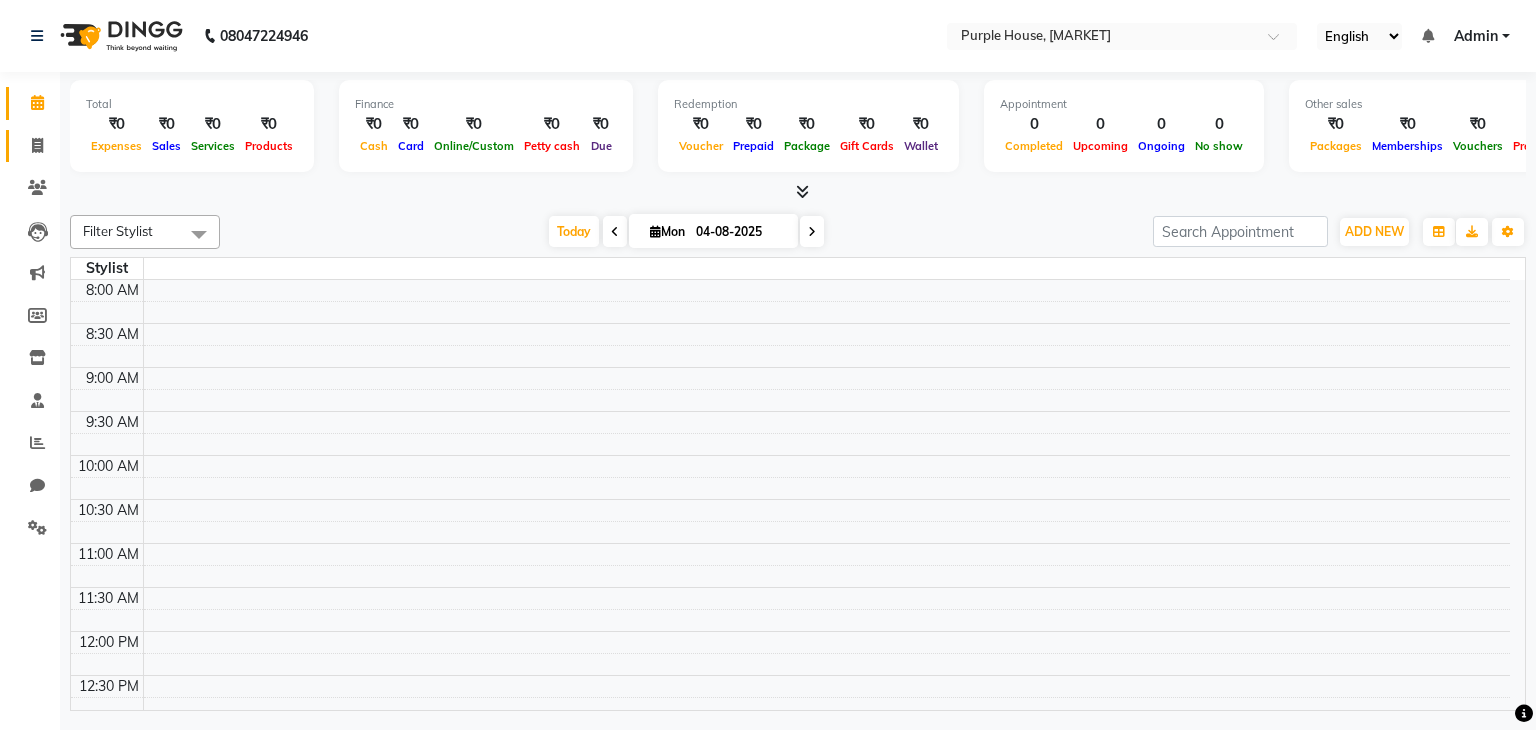 click on "Invoice" 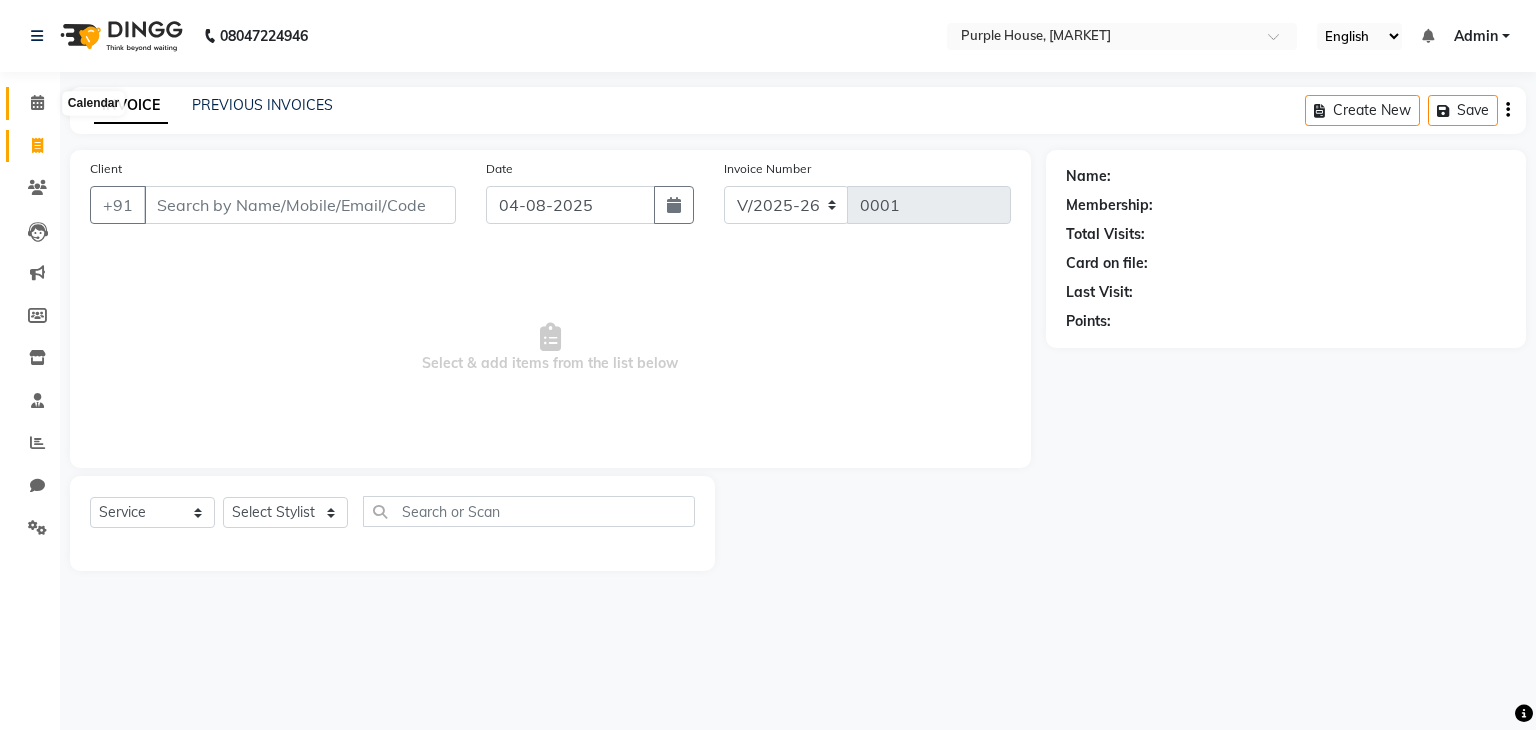 click 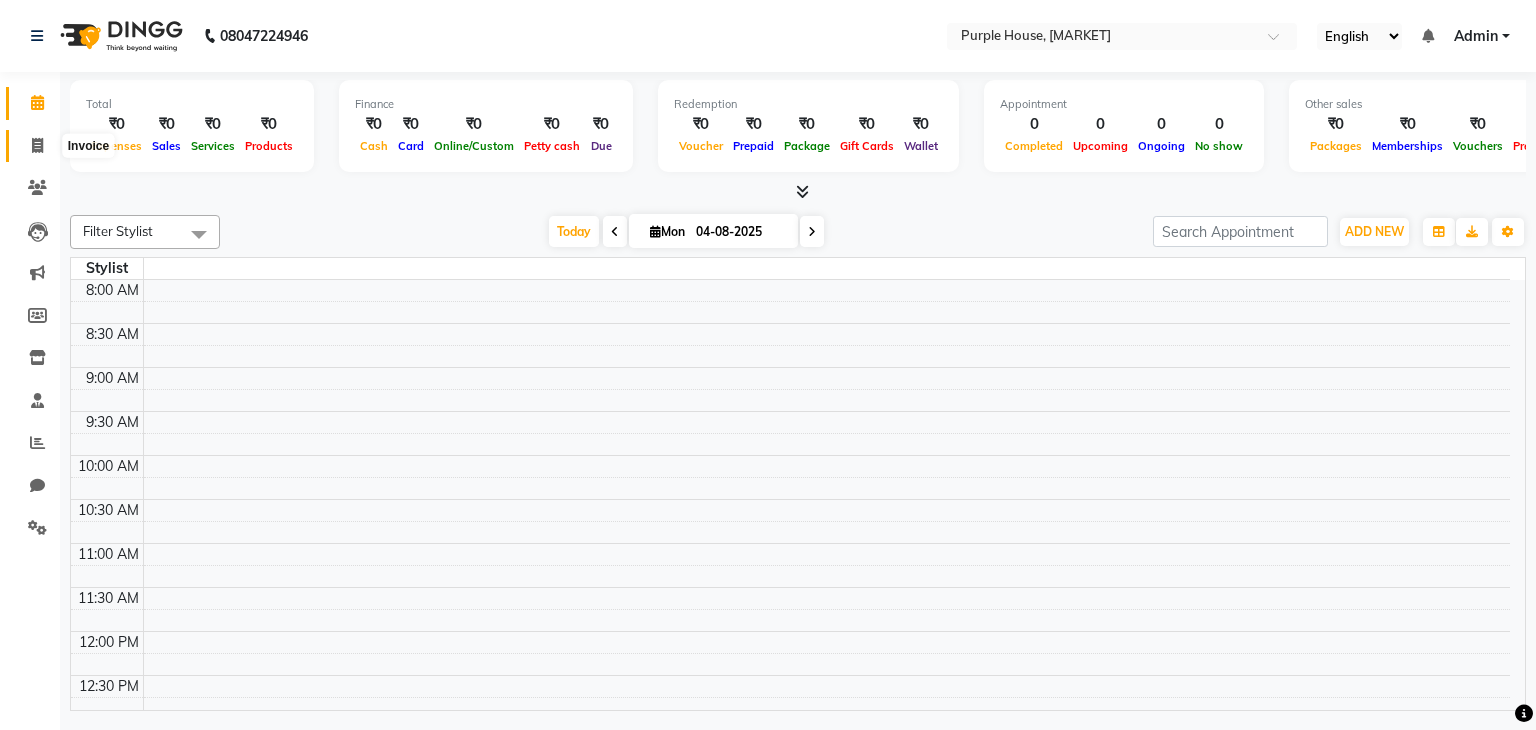 click 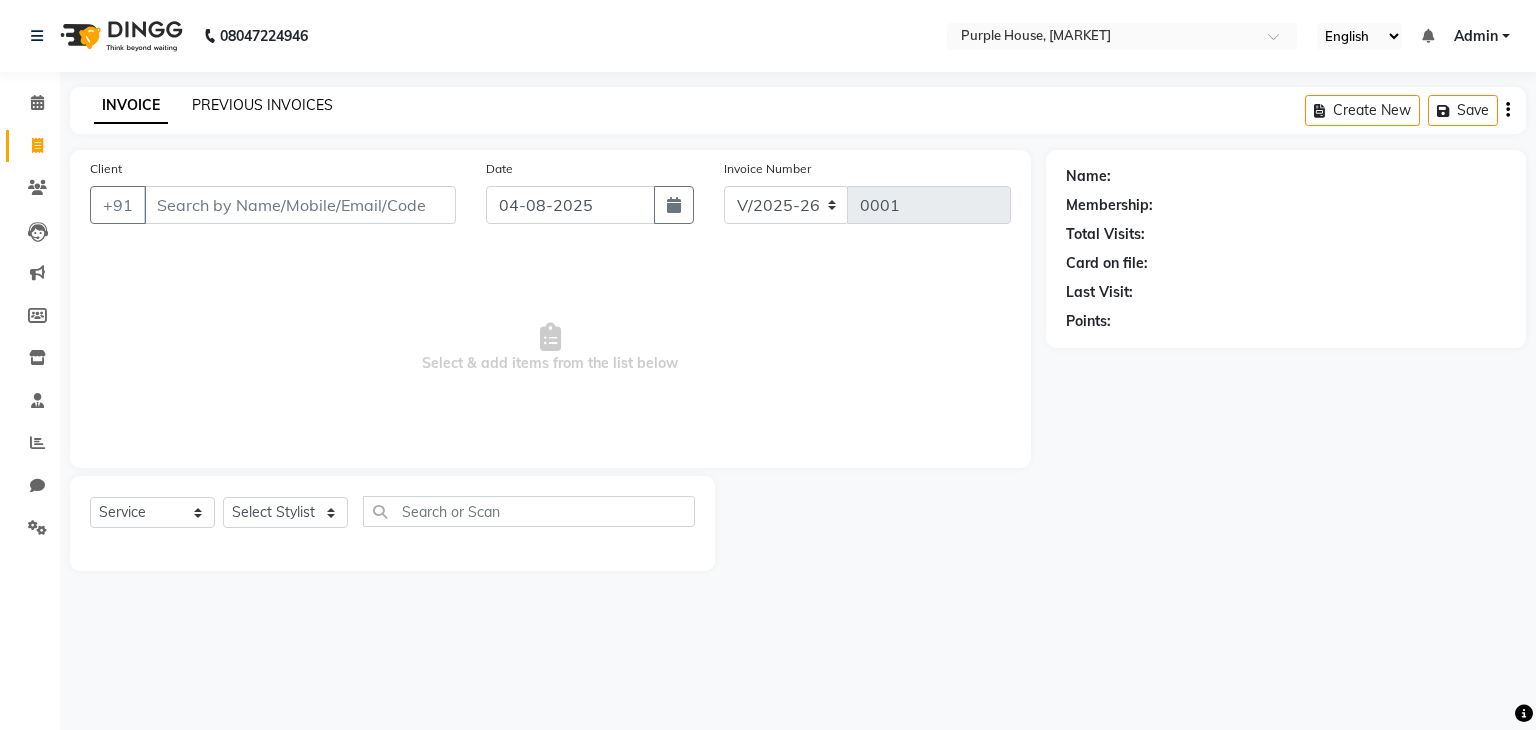 click on "PREVIOUS INVOICES" 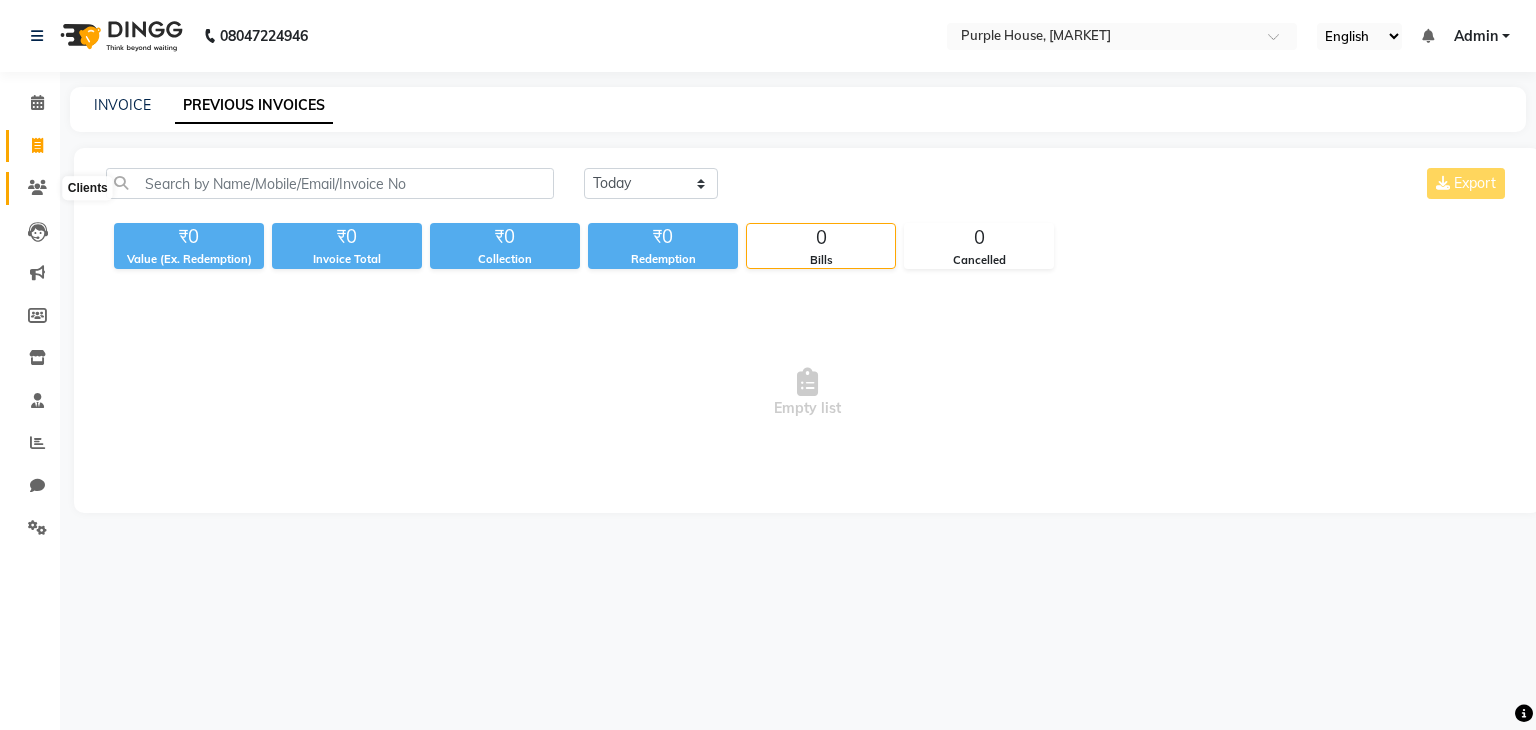 click 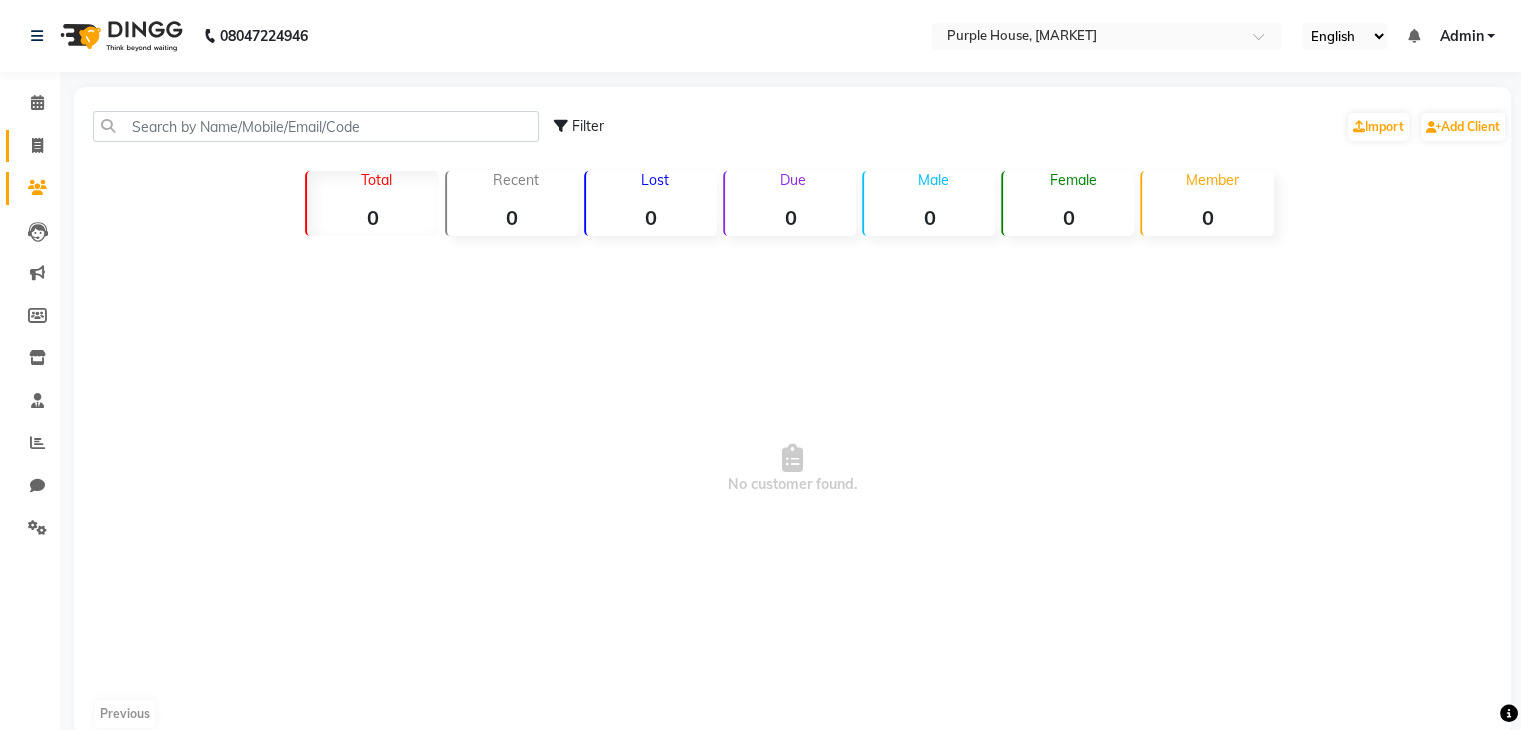 click on "Invoice" 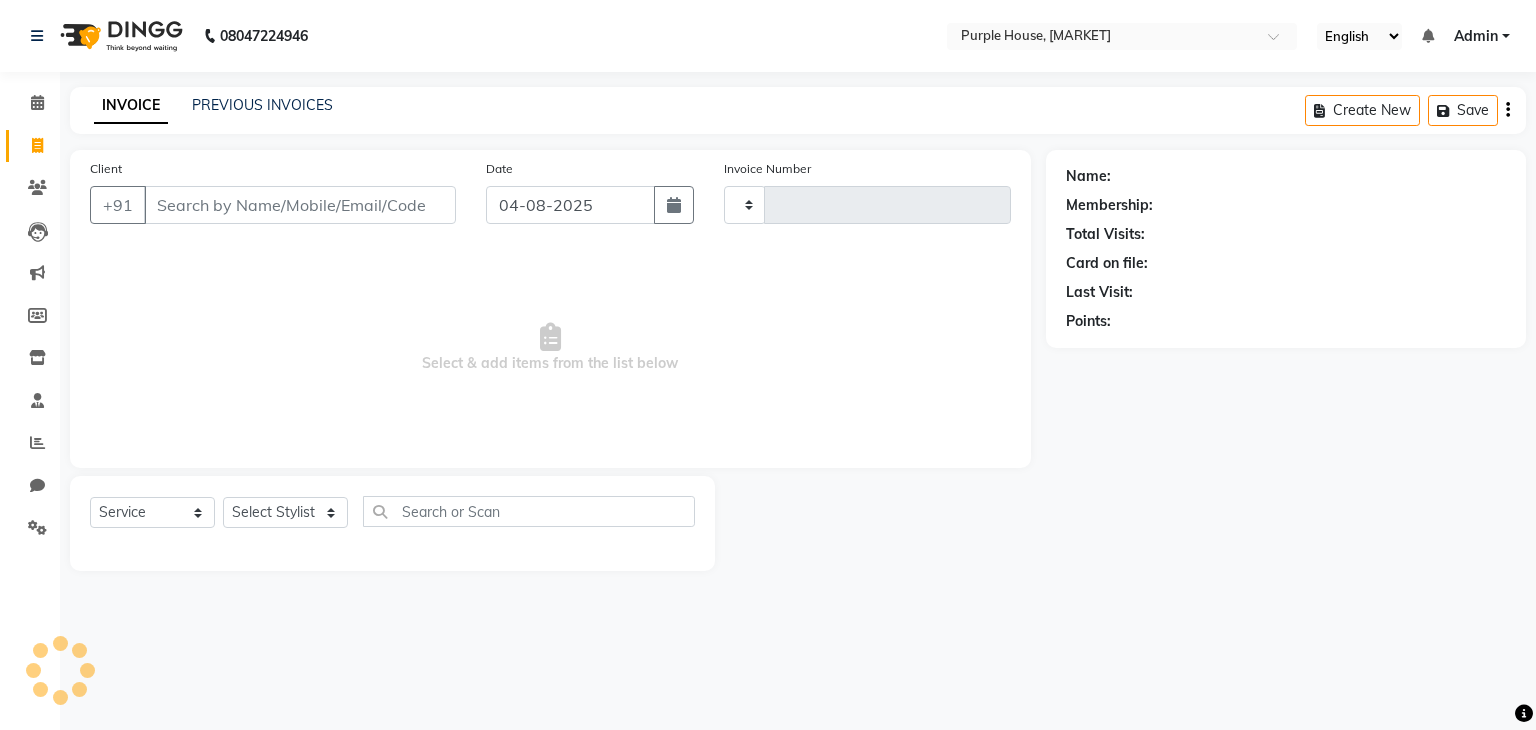 type on "0001" 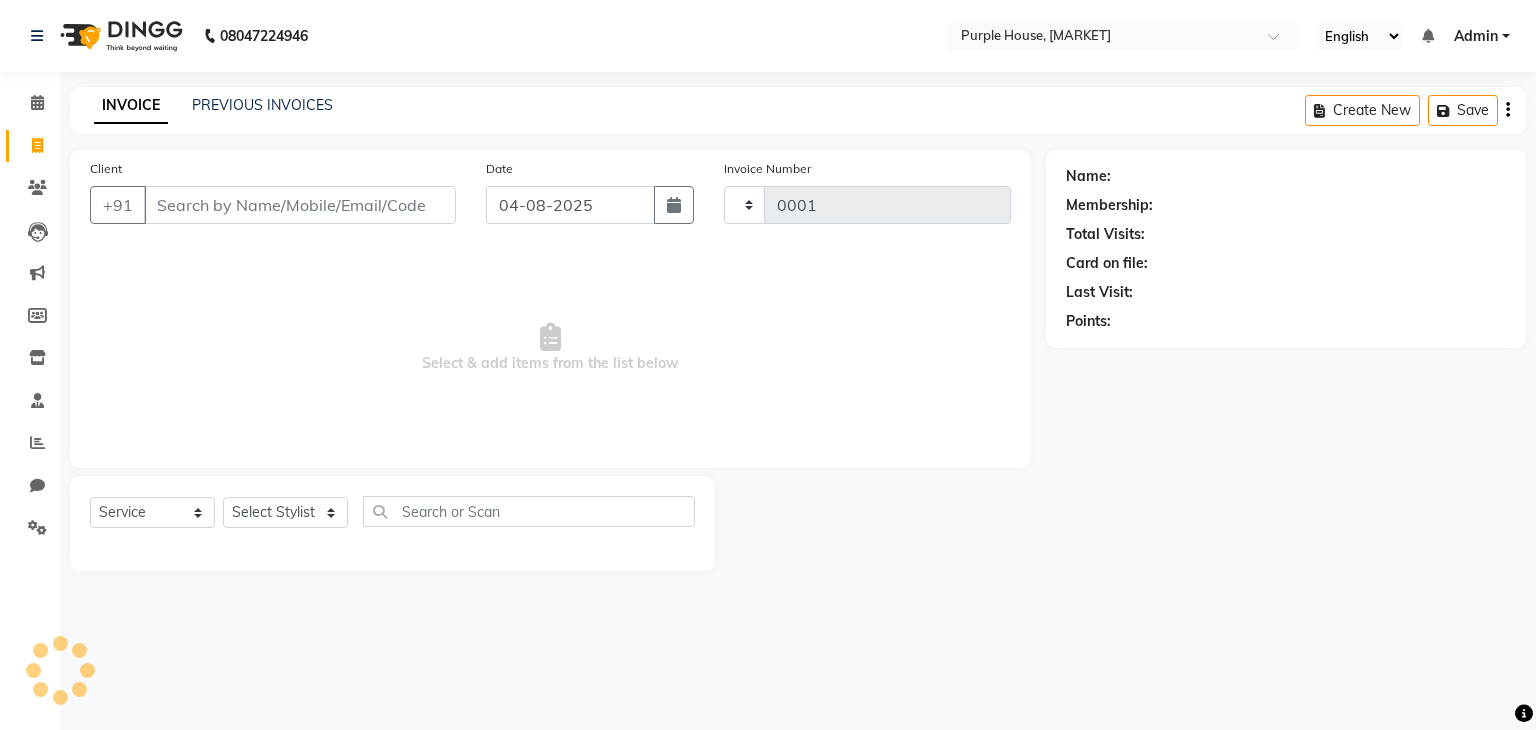 select on "8715" 